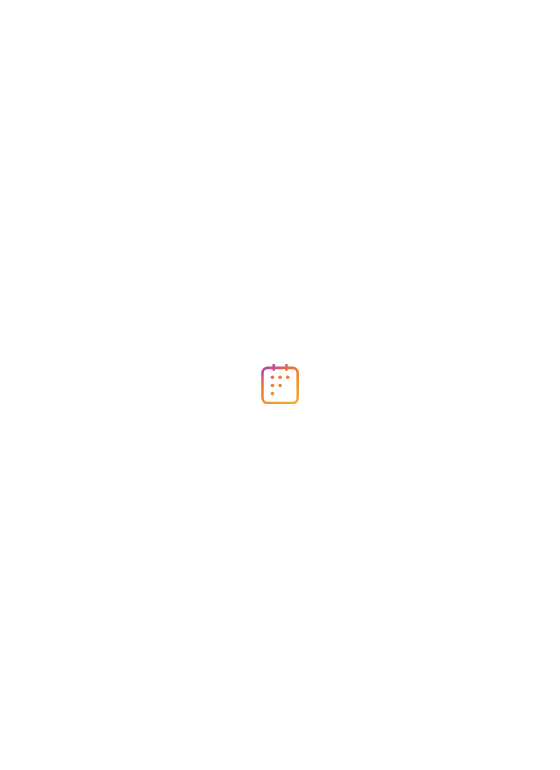scroll, scrollTop: 0, scrollLeft: 0, axis: both 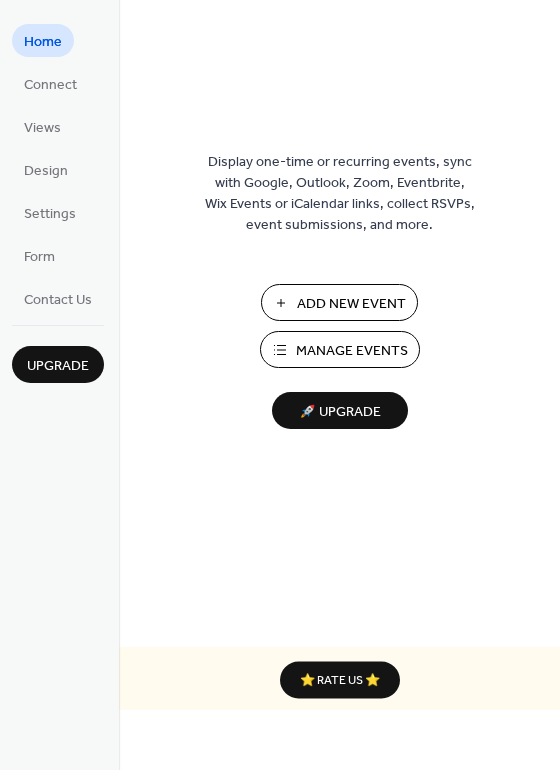click on "Add New Event" at bounding box center (351, 304) 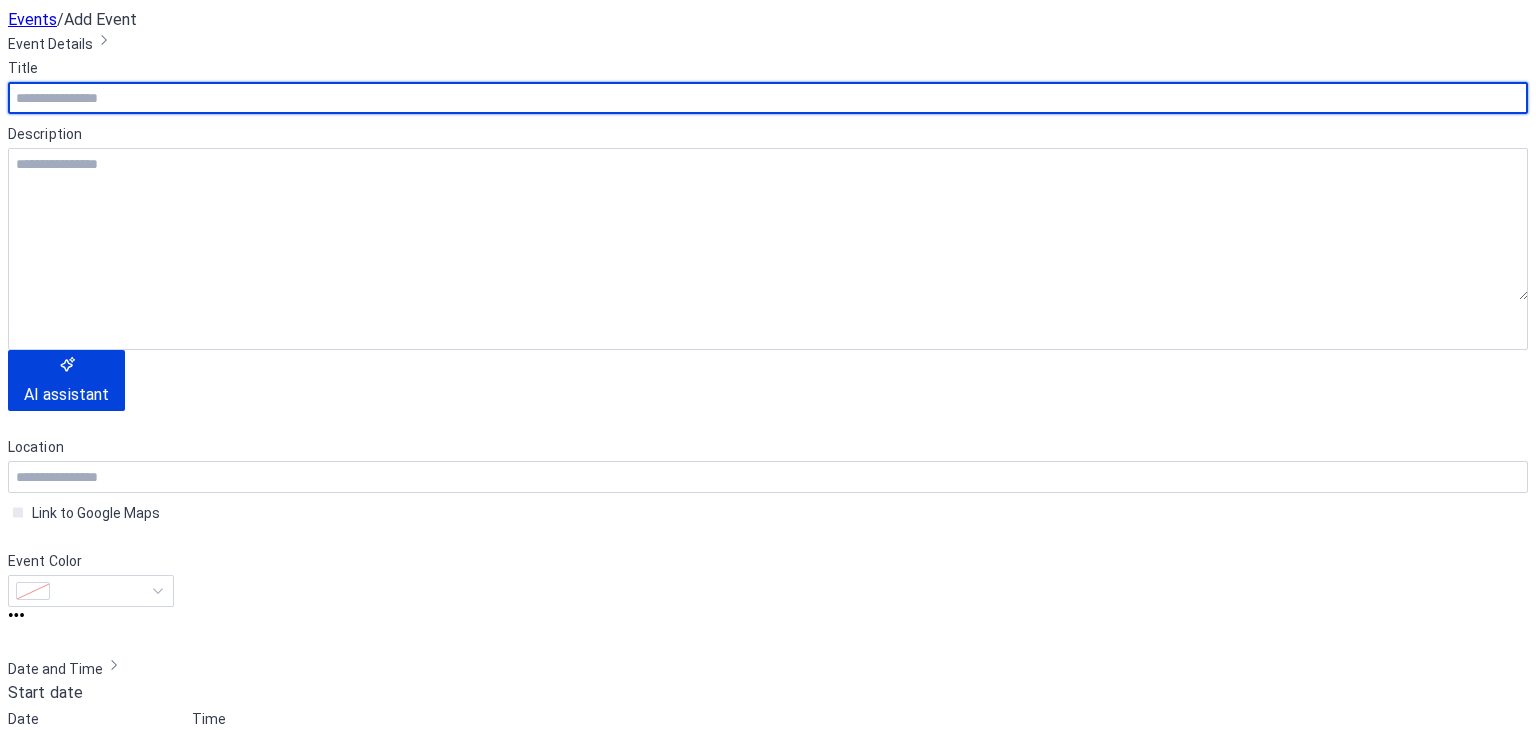 scroll, scrollTop: 0, scrollLeft: 0, axis: both 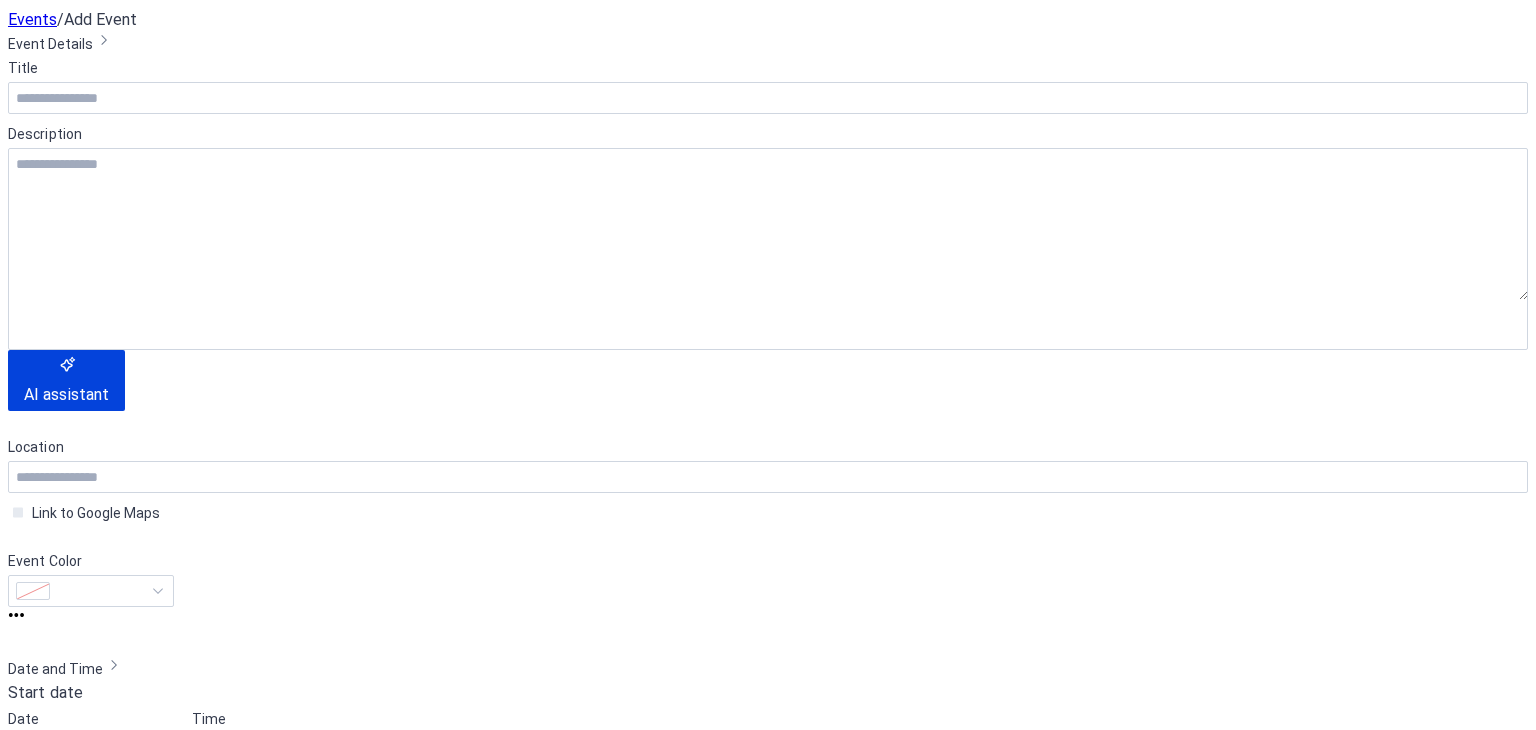 click at bounding box center (984, 2196) 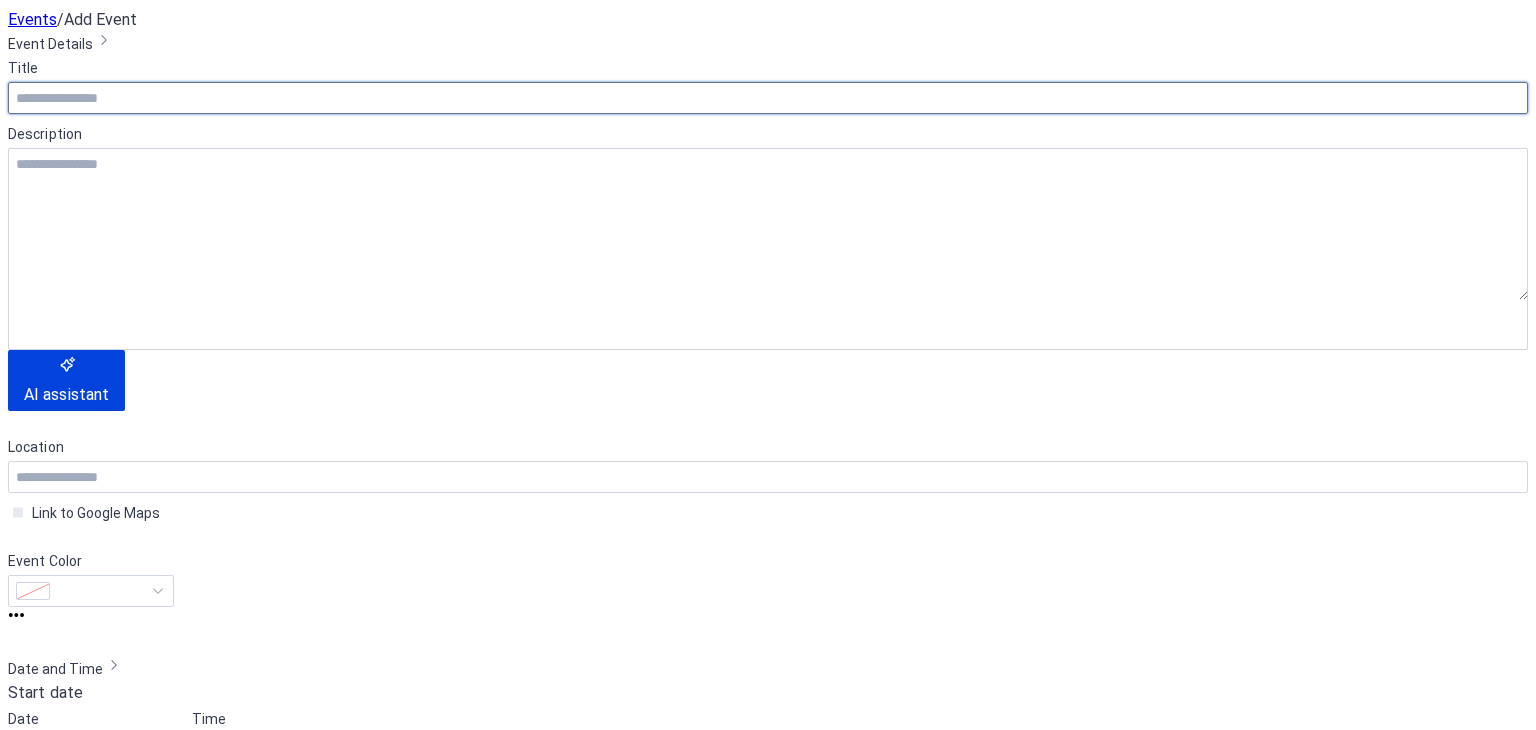 click at bounding box center (768, 98) 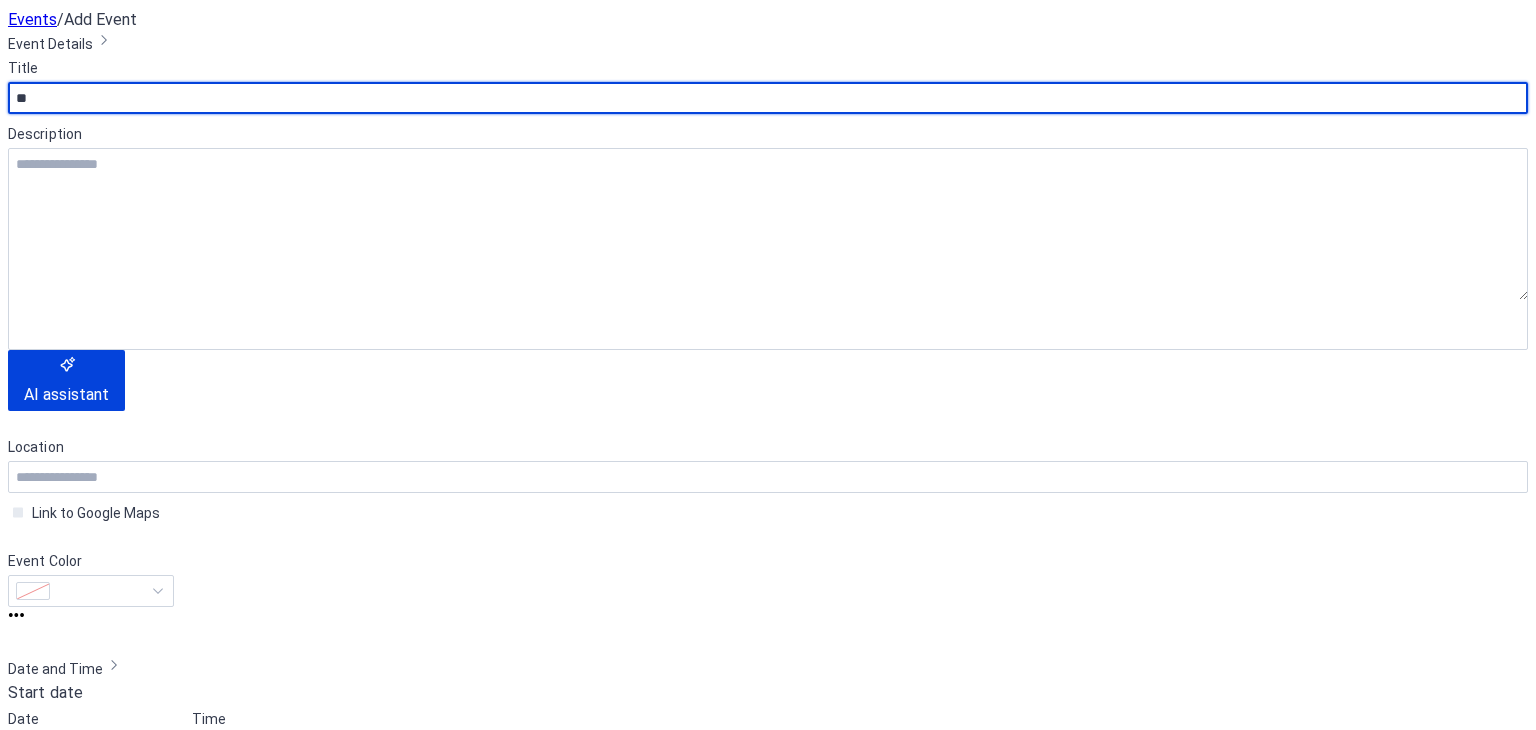 type on "*" 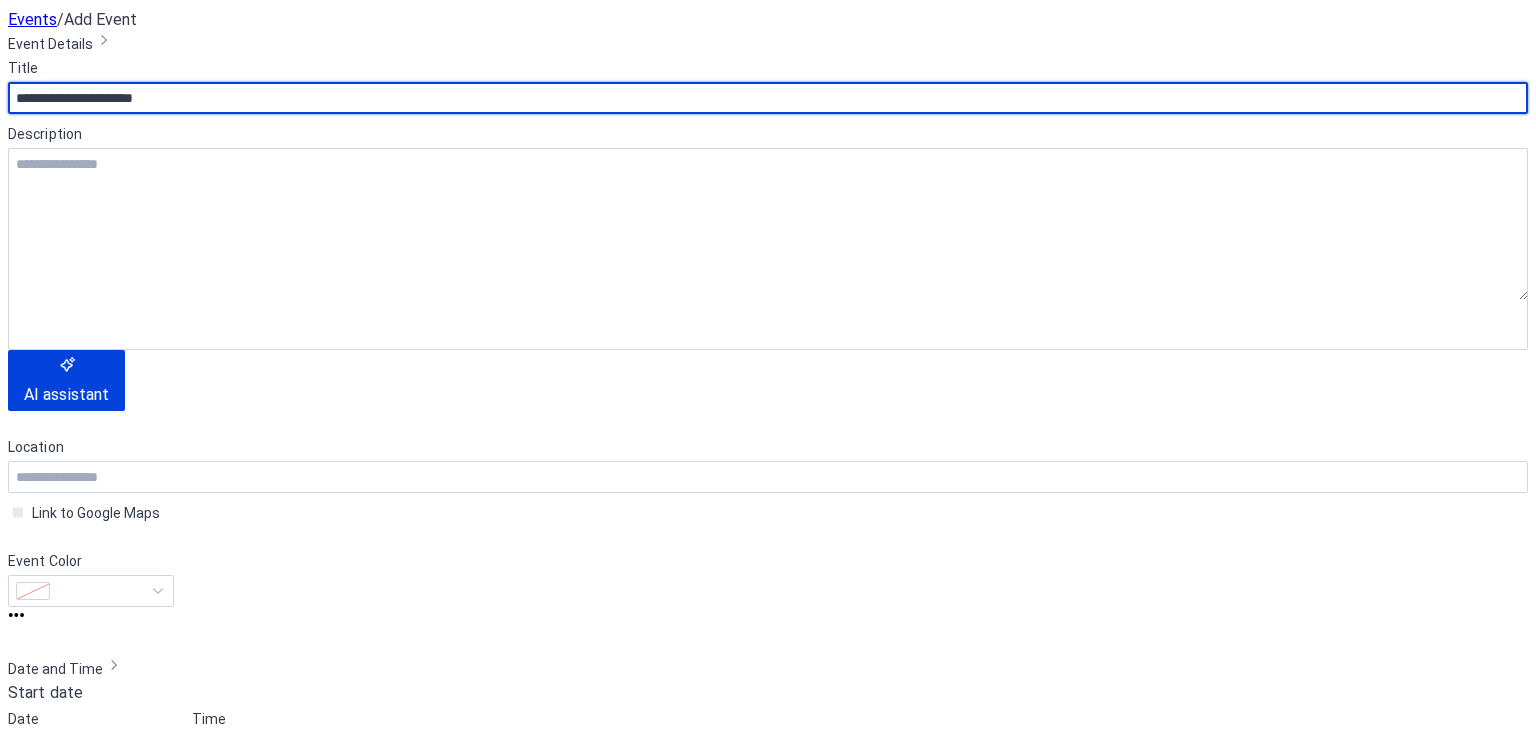 type on "**********" 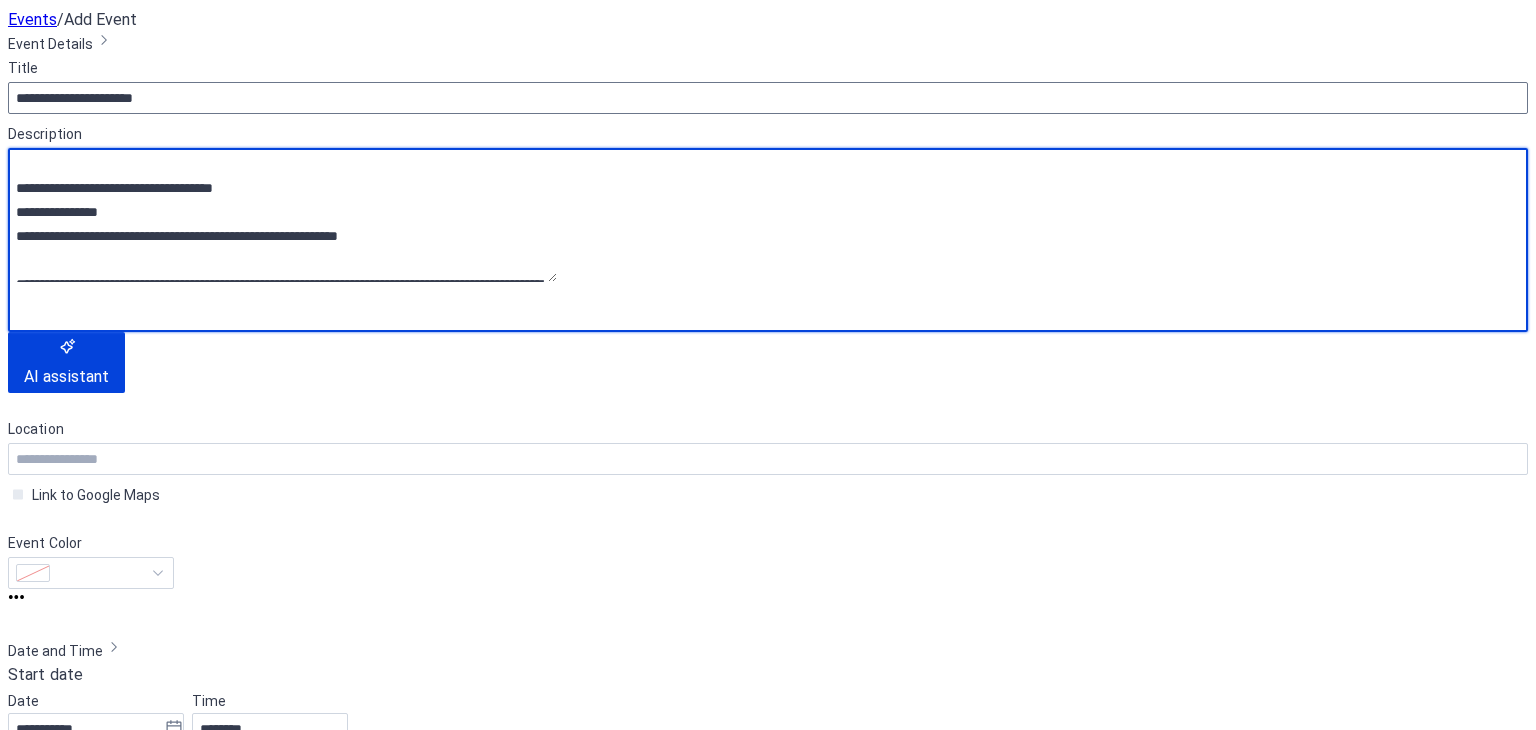 scroll, scrollTop: 165, scrollLeft: 0, axis: vertical 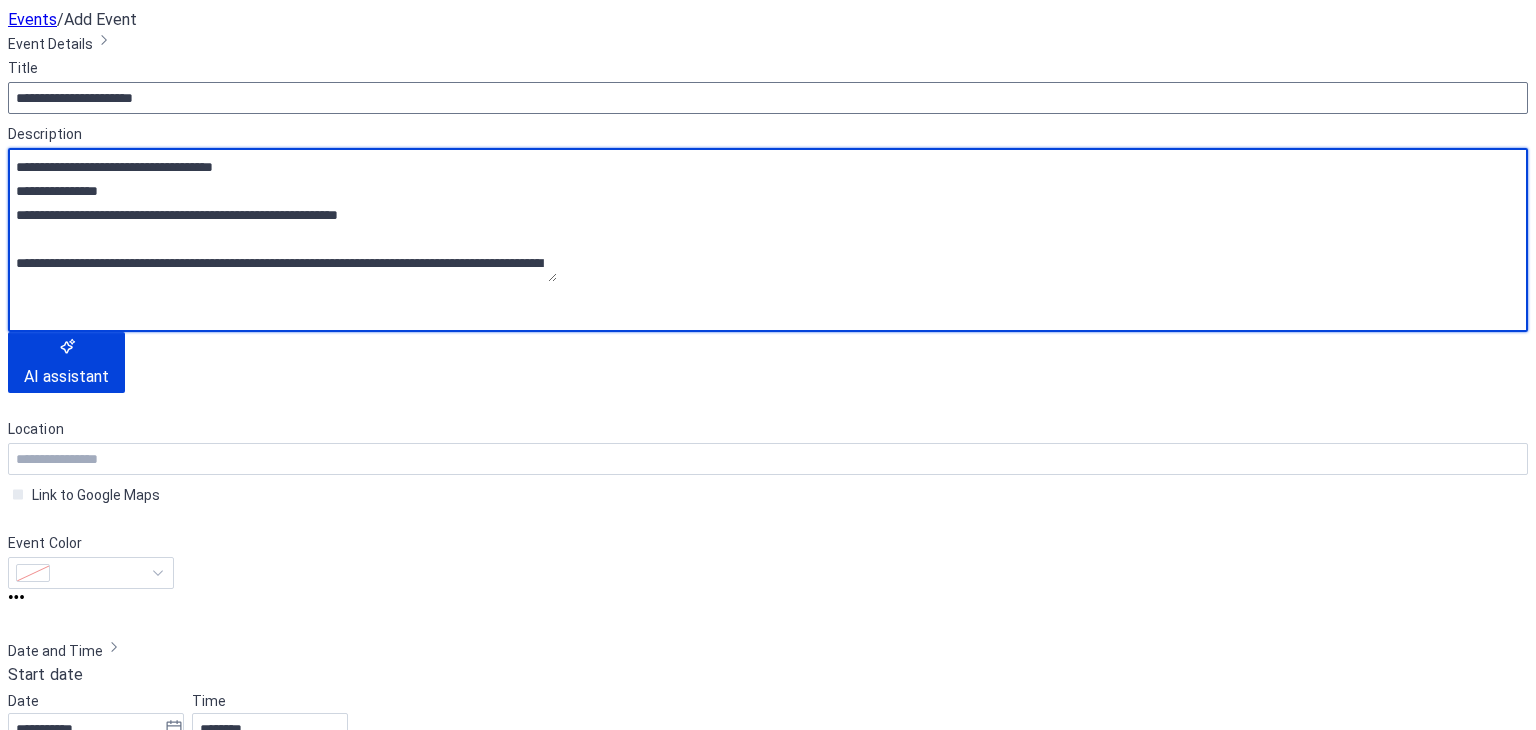 type on "**********" 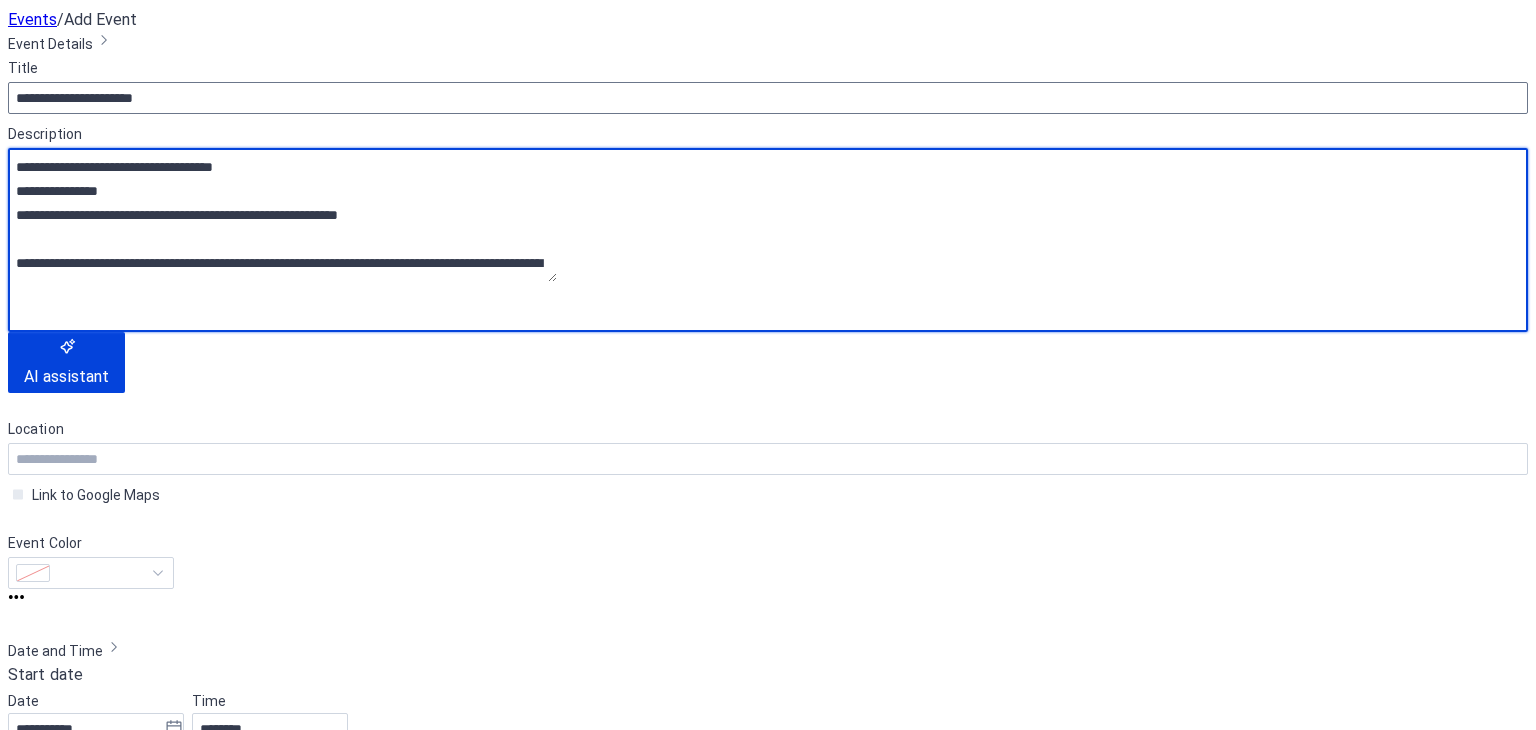 type 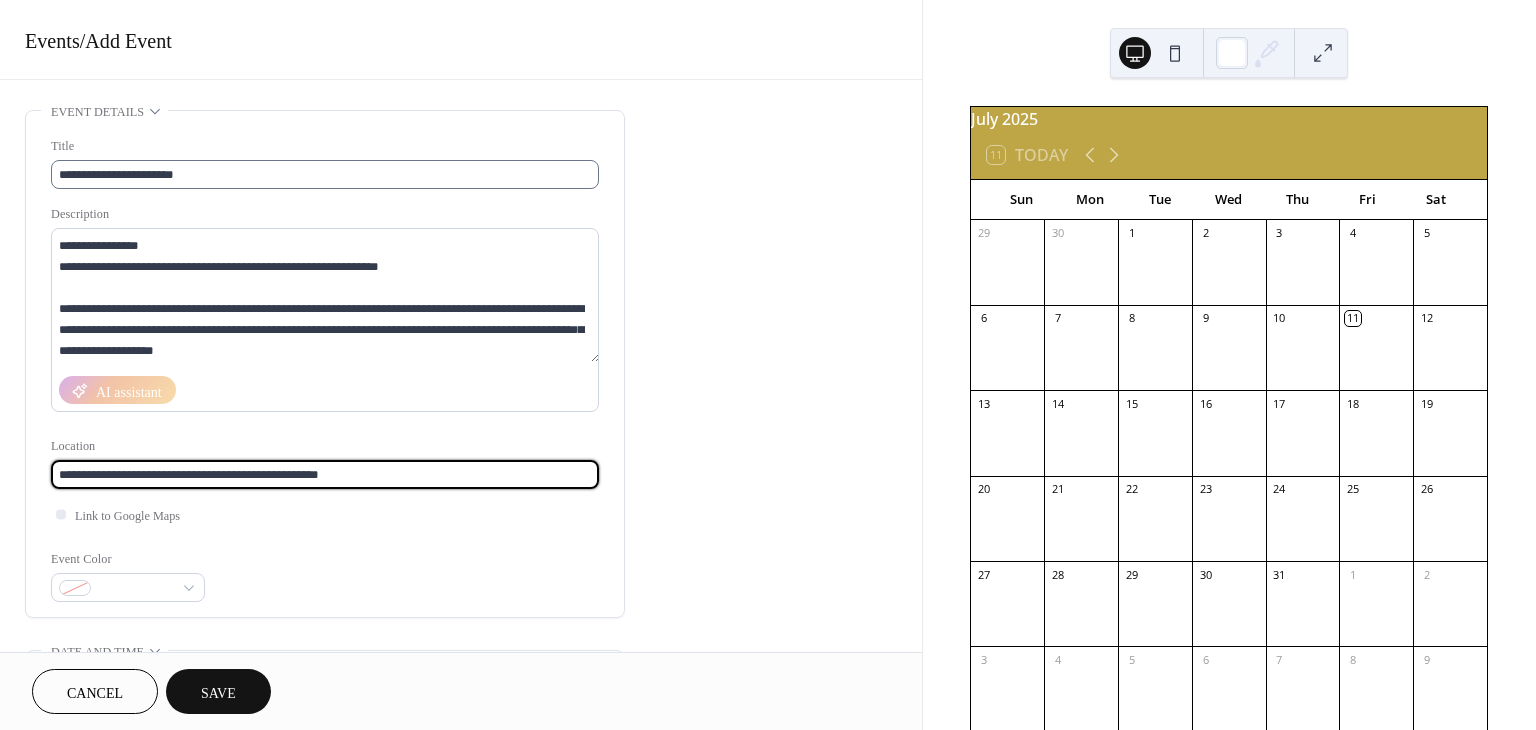 type on "**********" 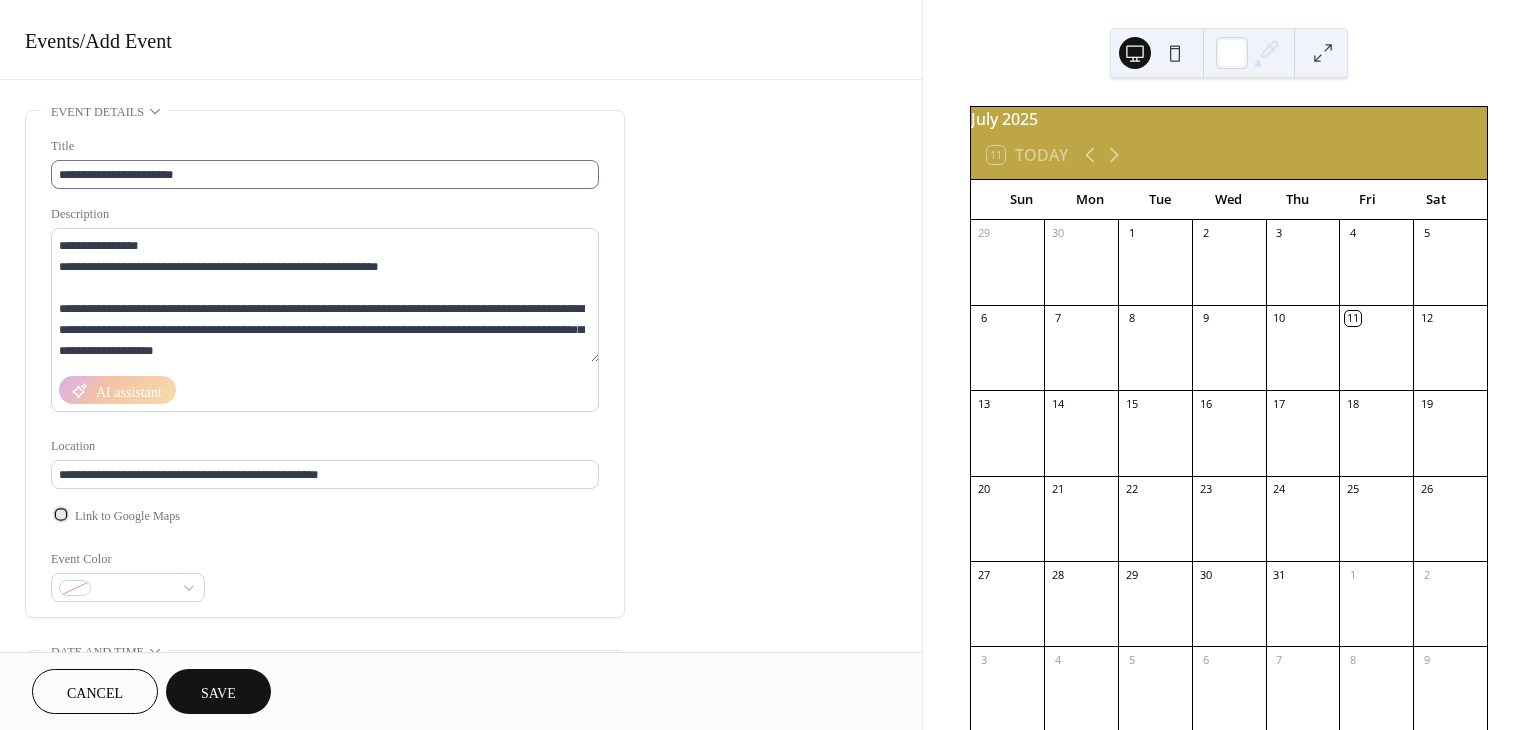 scroll, scrollTop: 0, scrollLeft: 0, axis: both 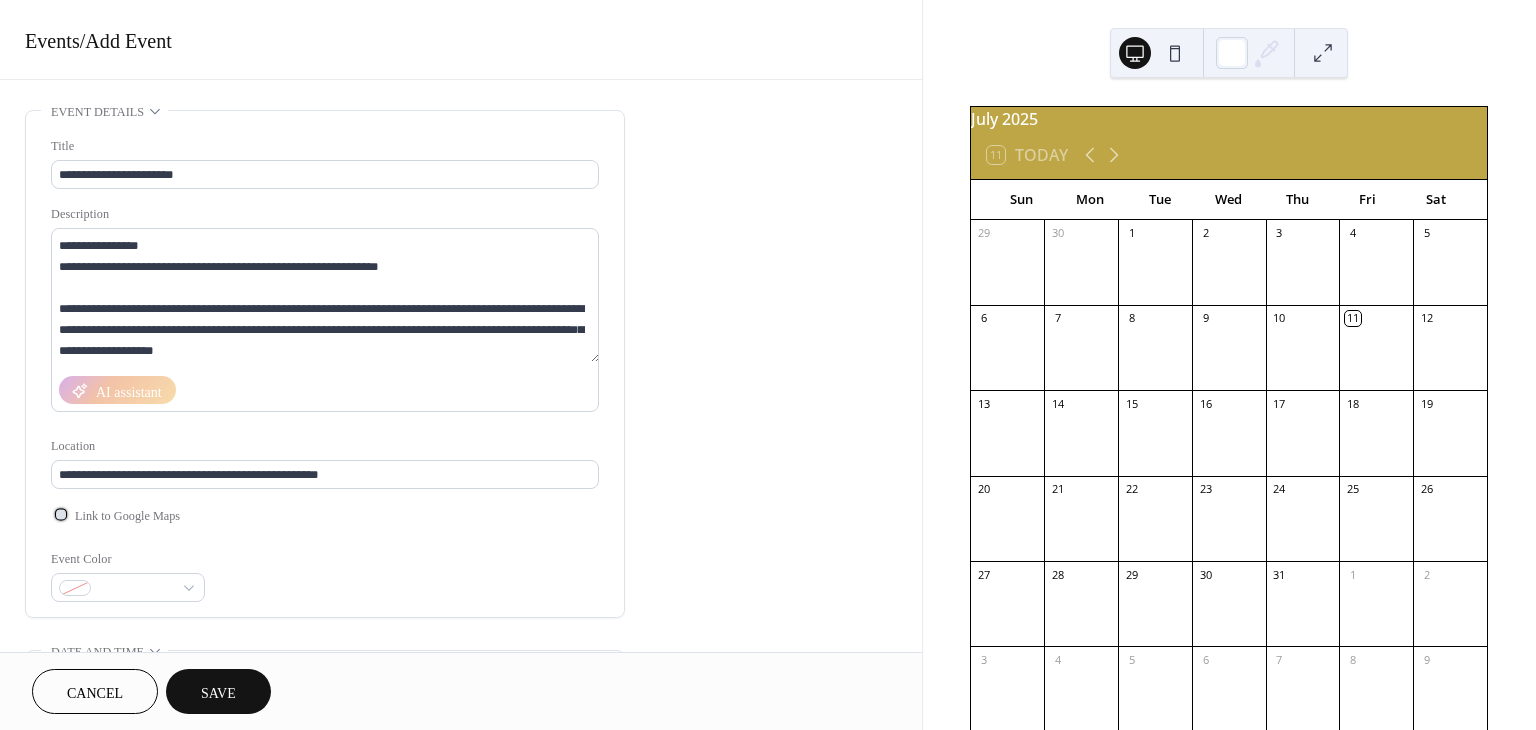 click at bounding box center [61, 514] 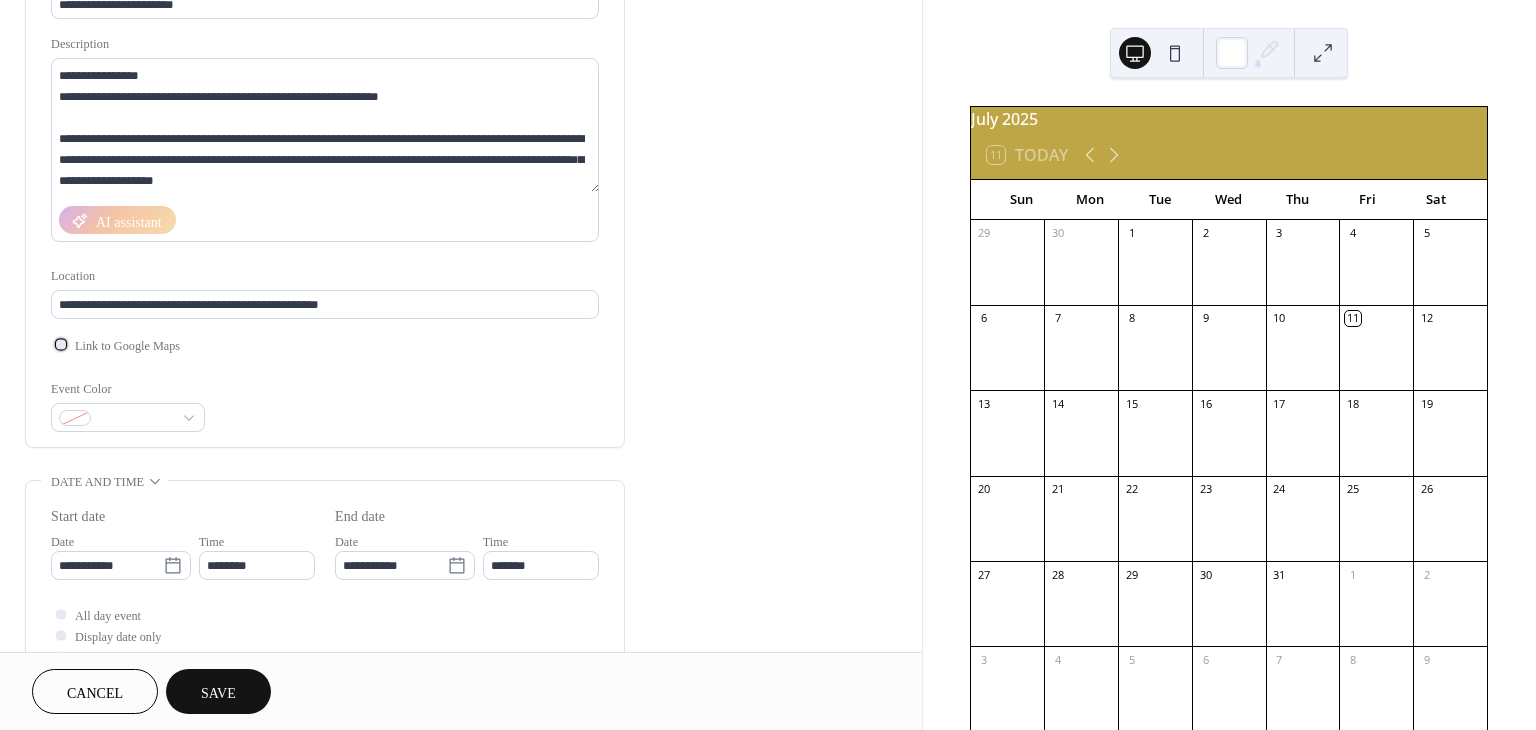 scroll, scrollTop: 178, scrollLeft: 0, axis: vertical 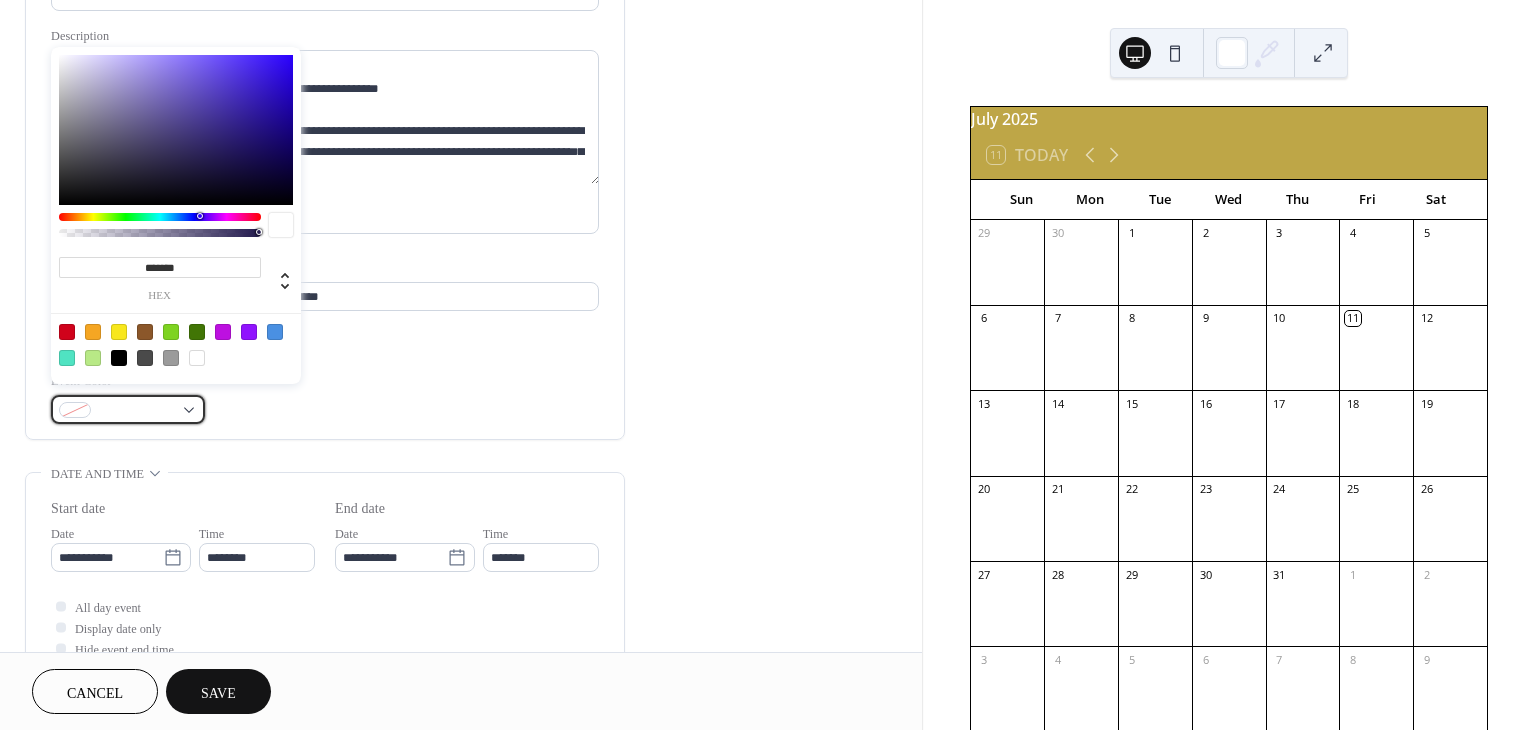 click at bounding box center (128, 409) 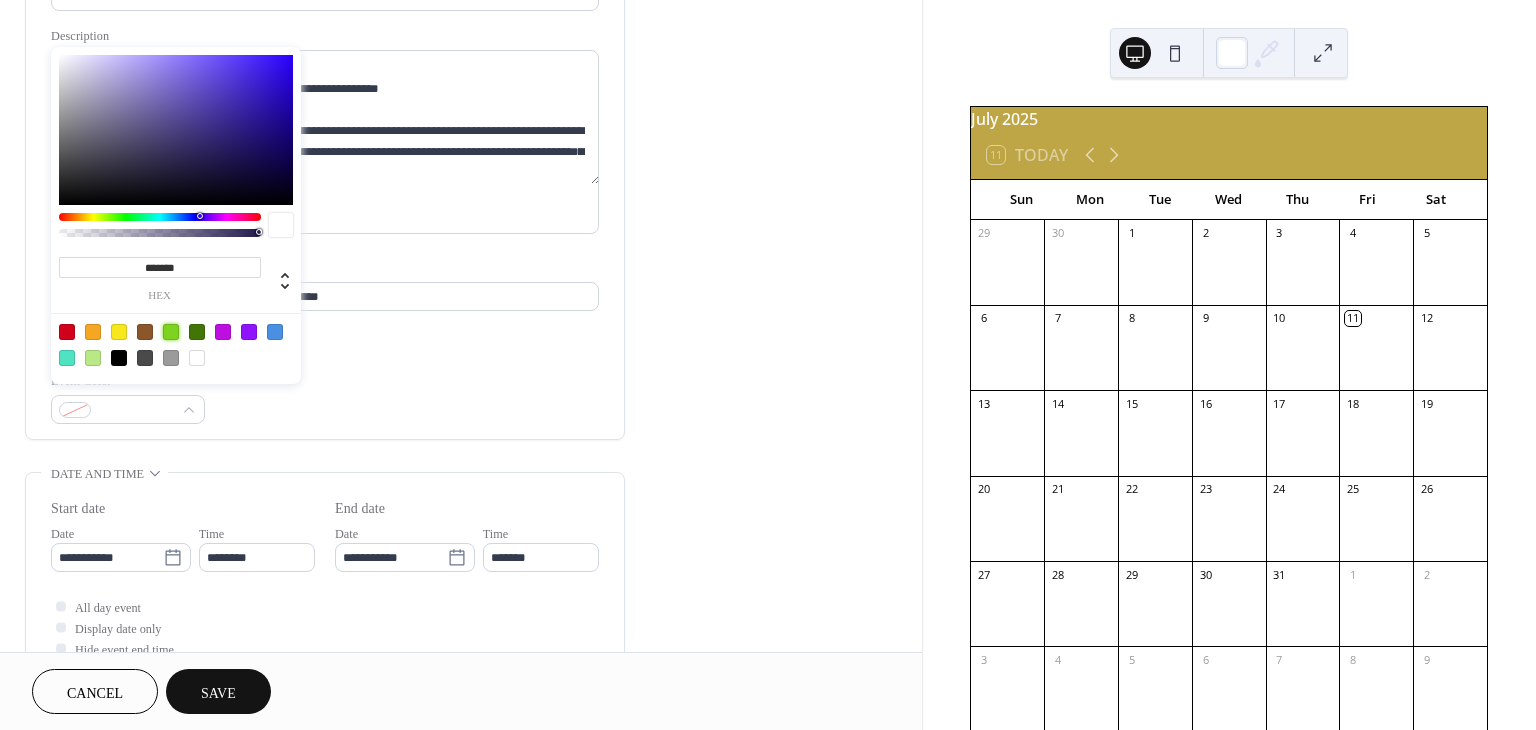 click at bounding box center (171, 332) 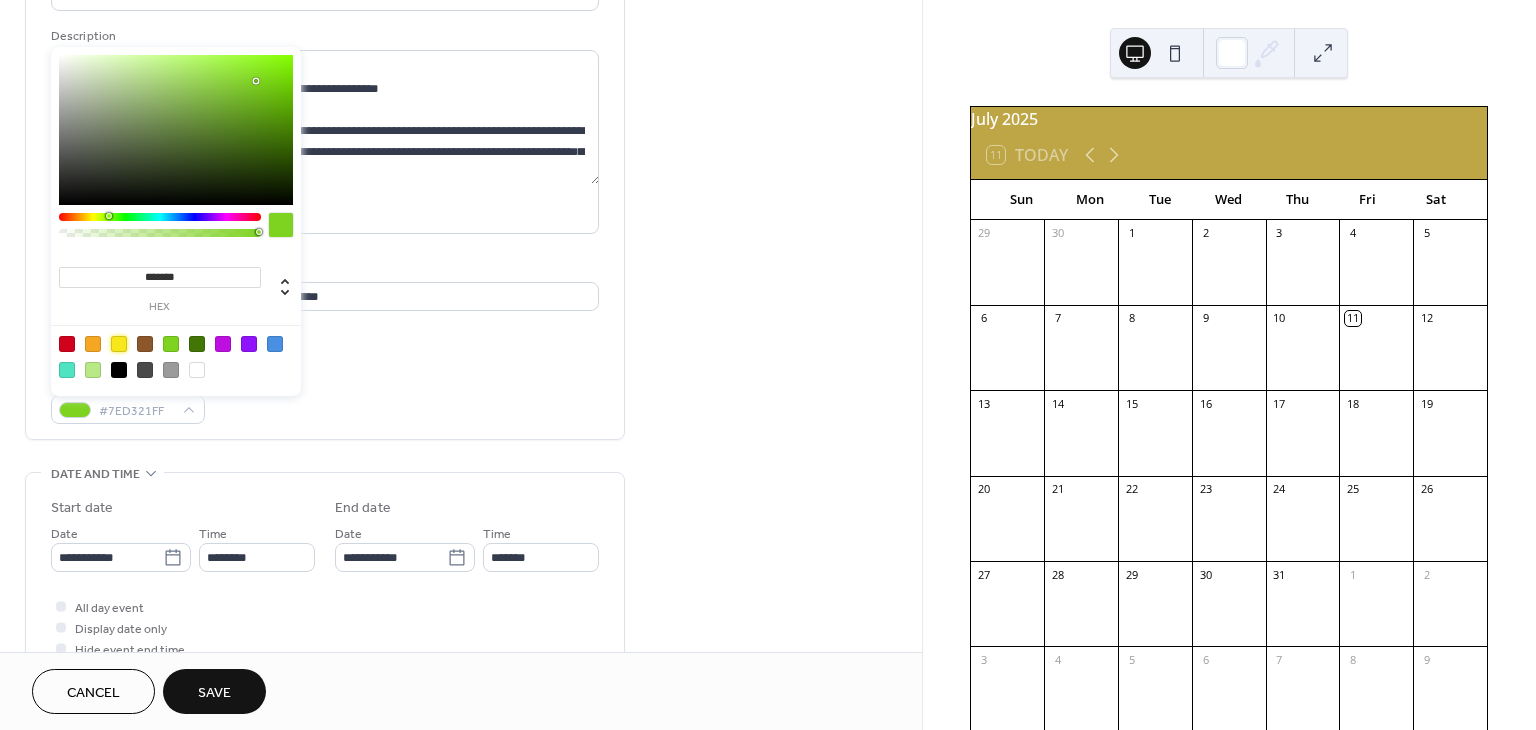 click at bounding box center [119, 344] 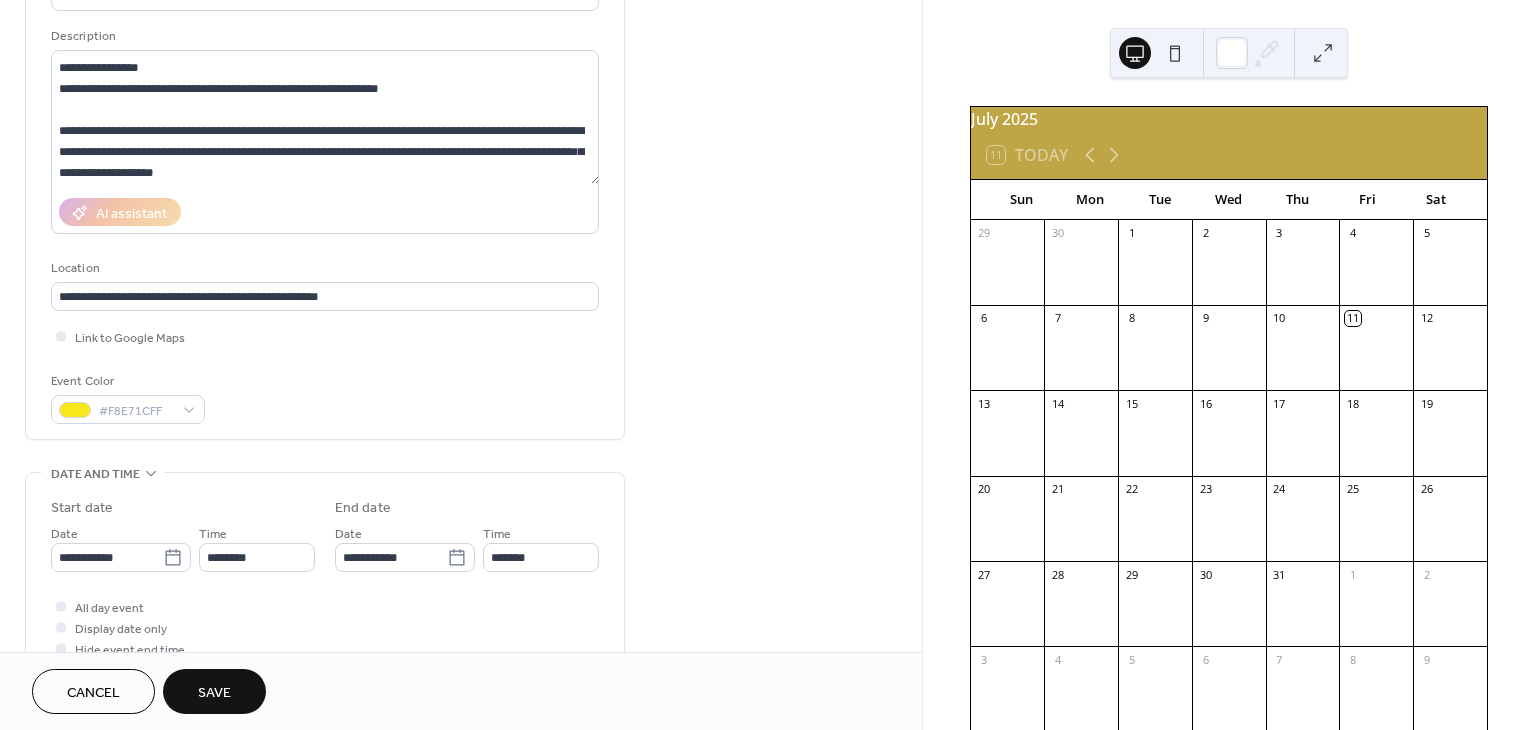 click on "Event Color #F8E71CFF" at bounding box center [325, 397] 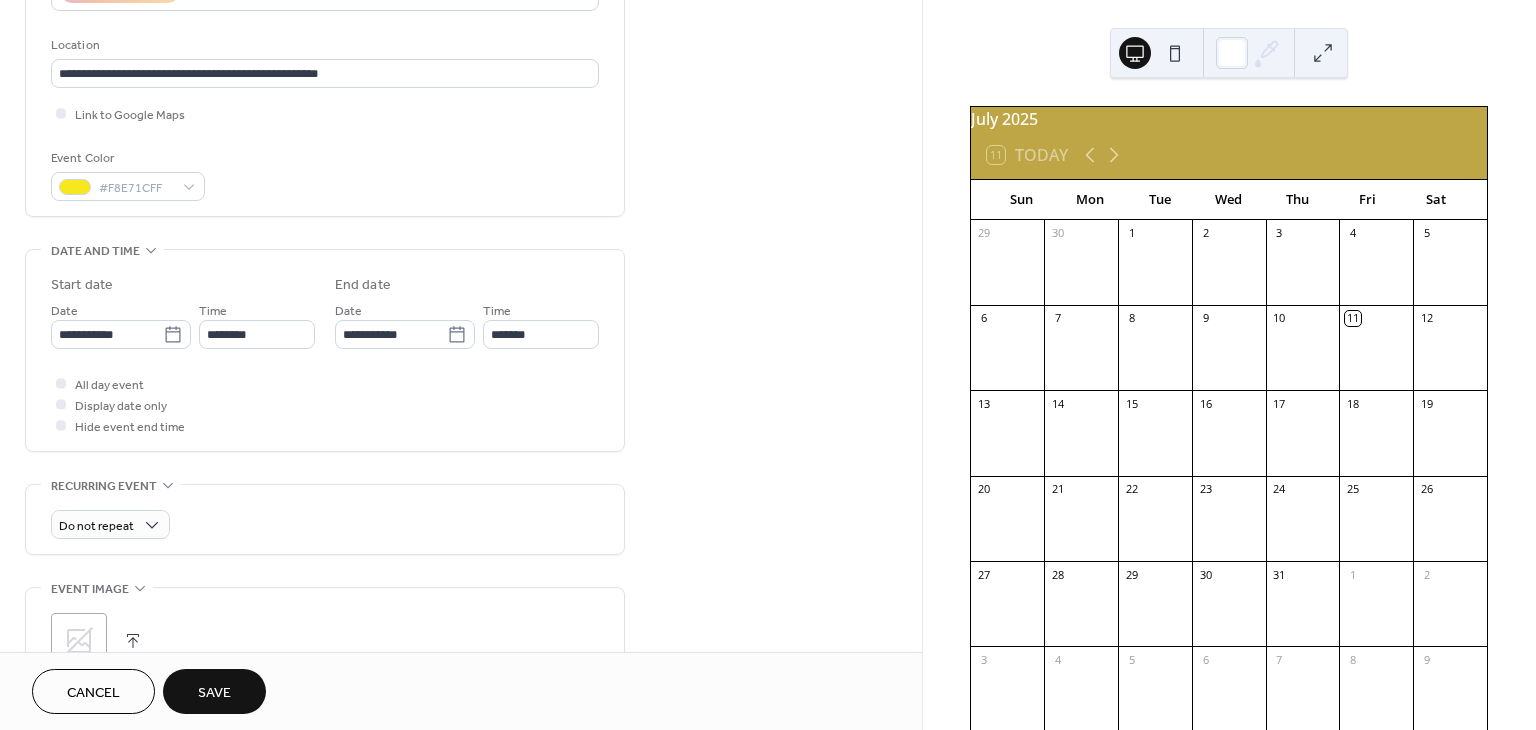 scroll, scrollTop: 404, scrollLeft: 0, axis: vertical 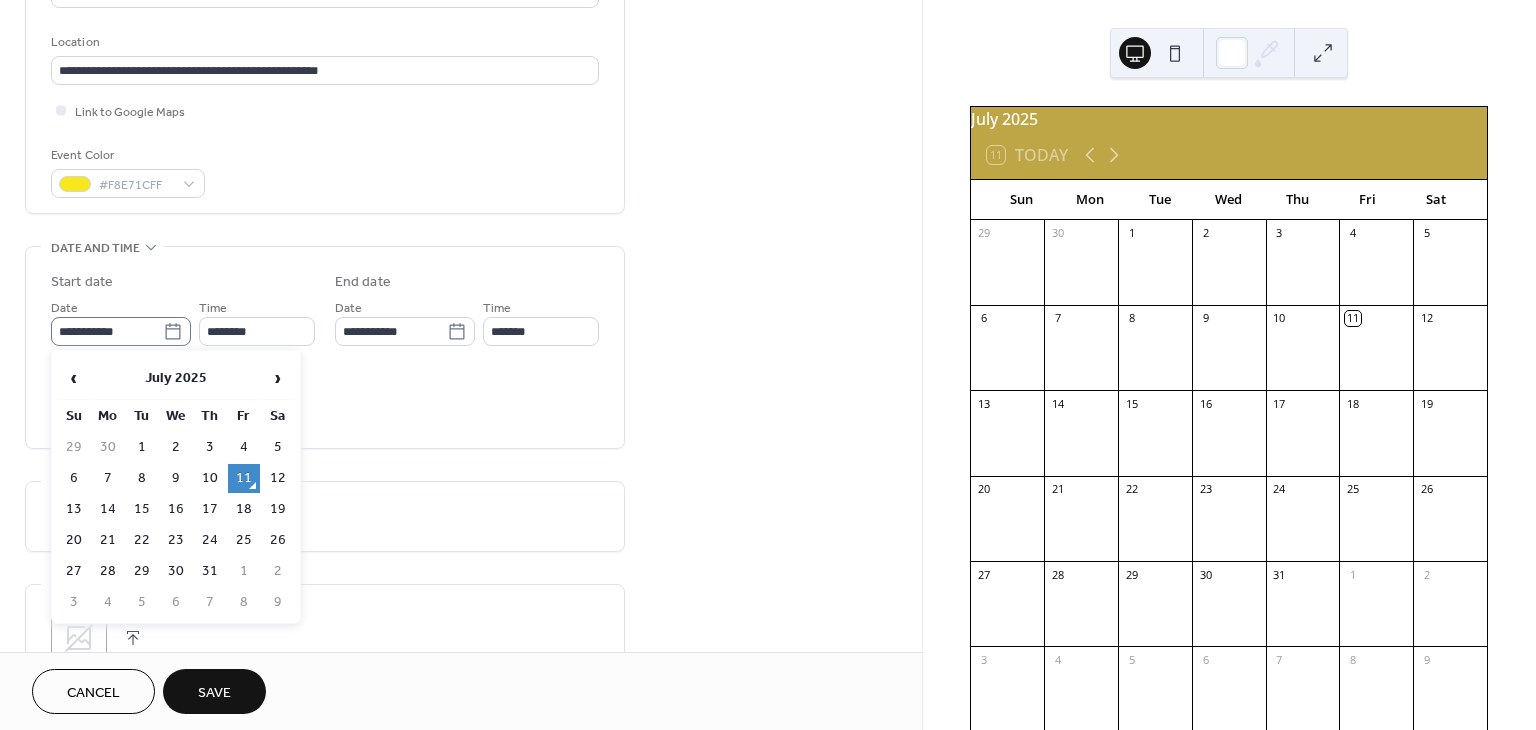 click 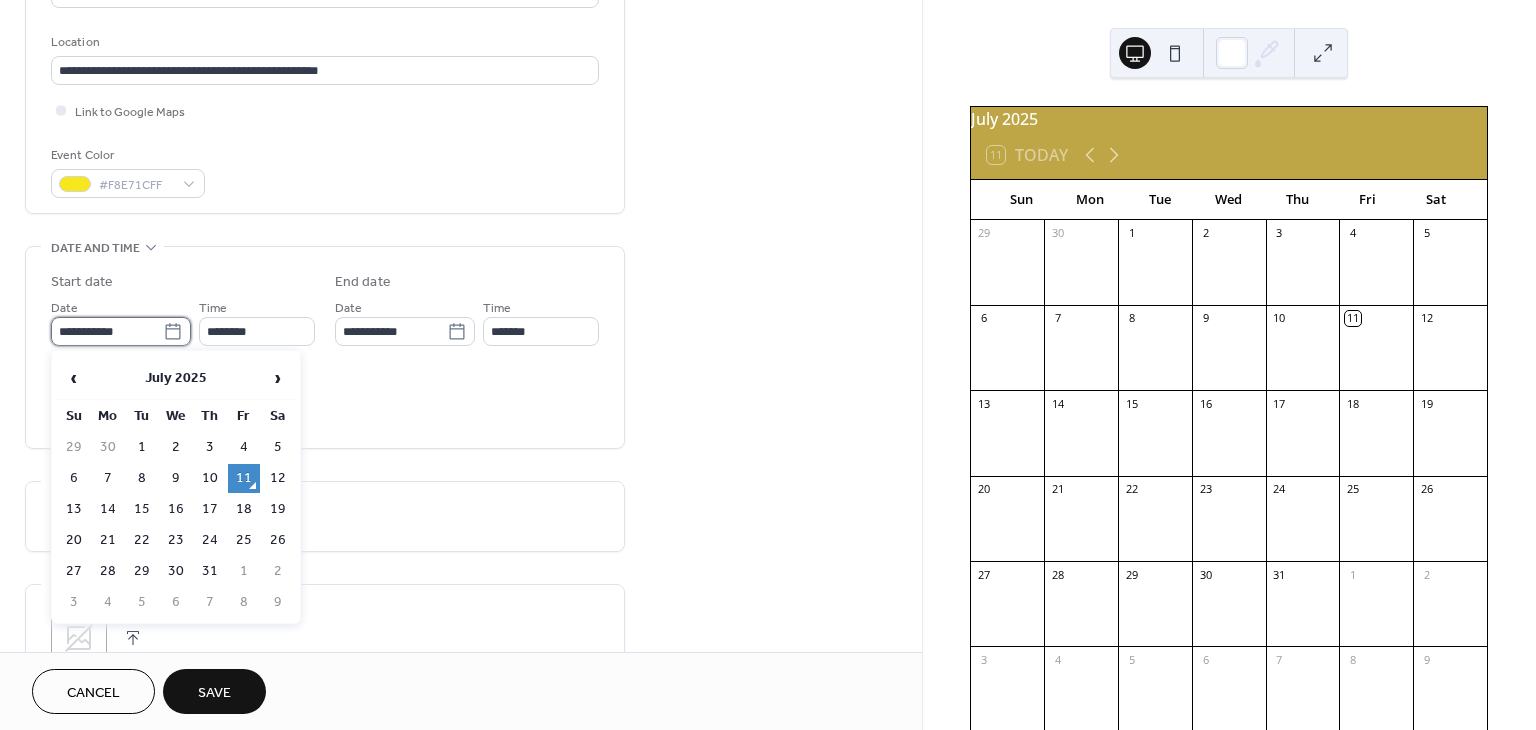 click on "**********" at bounding box center (107, 331) 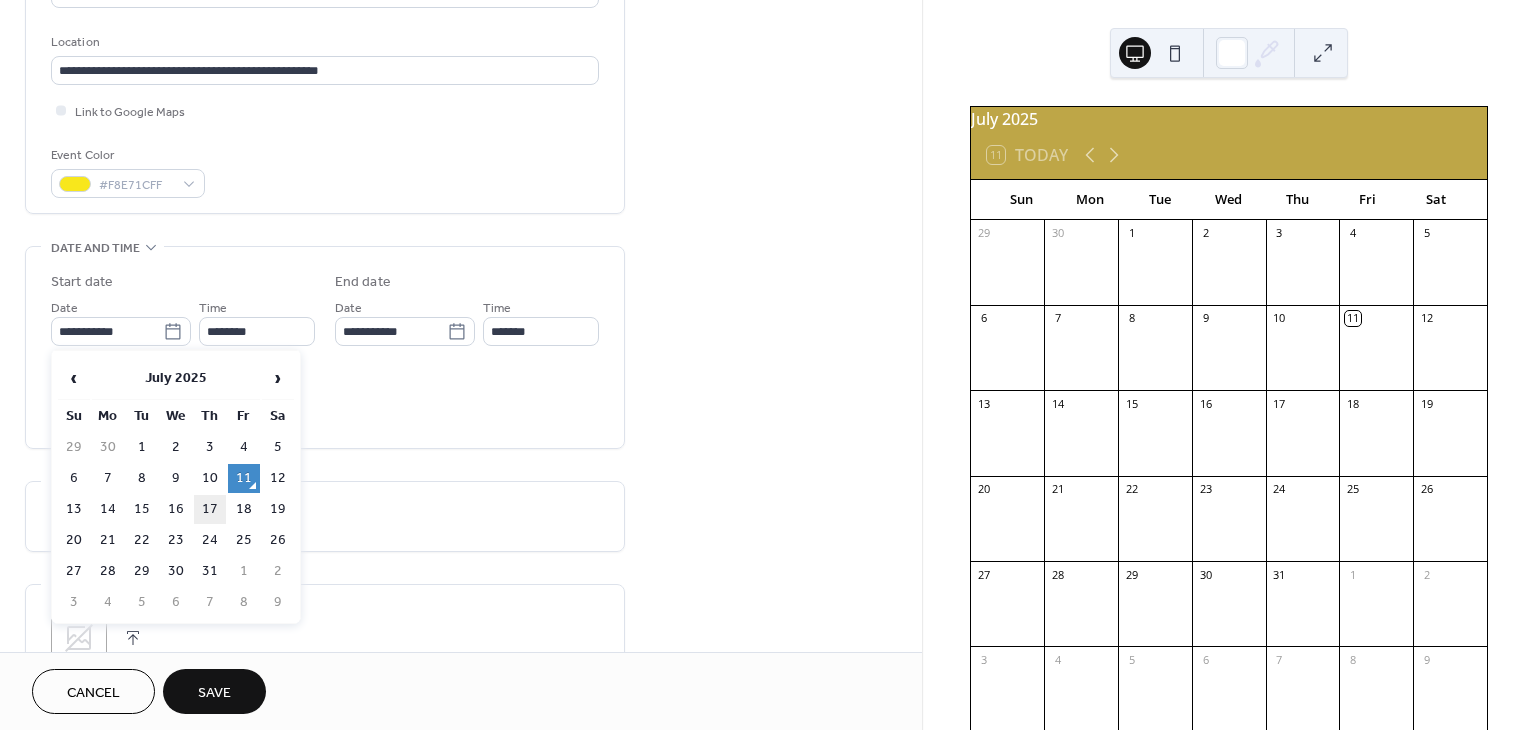 click on "17" at bounding box center (210, 509) 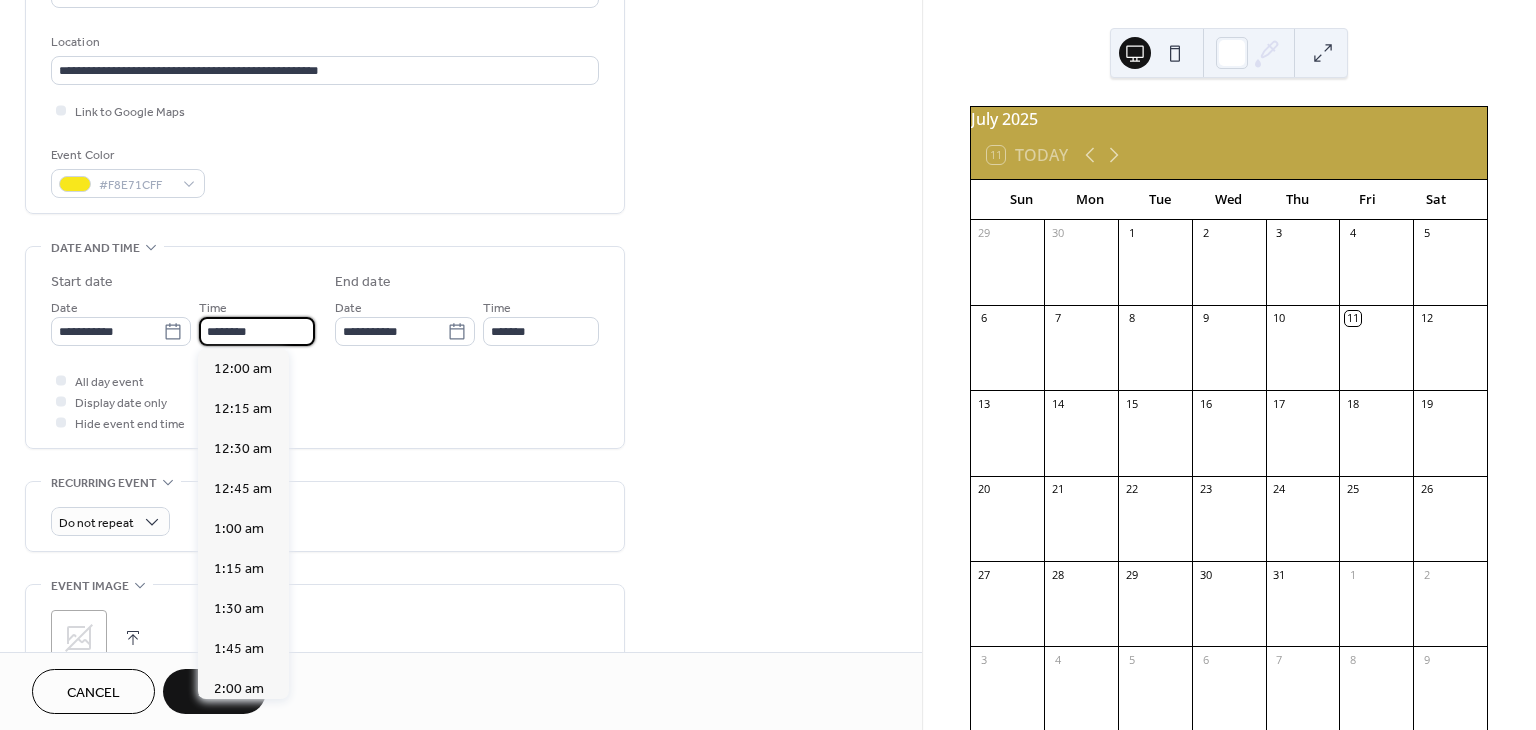 click on "********" at bounding box center [257, 331] 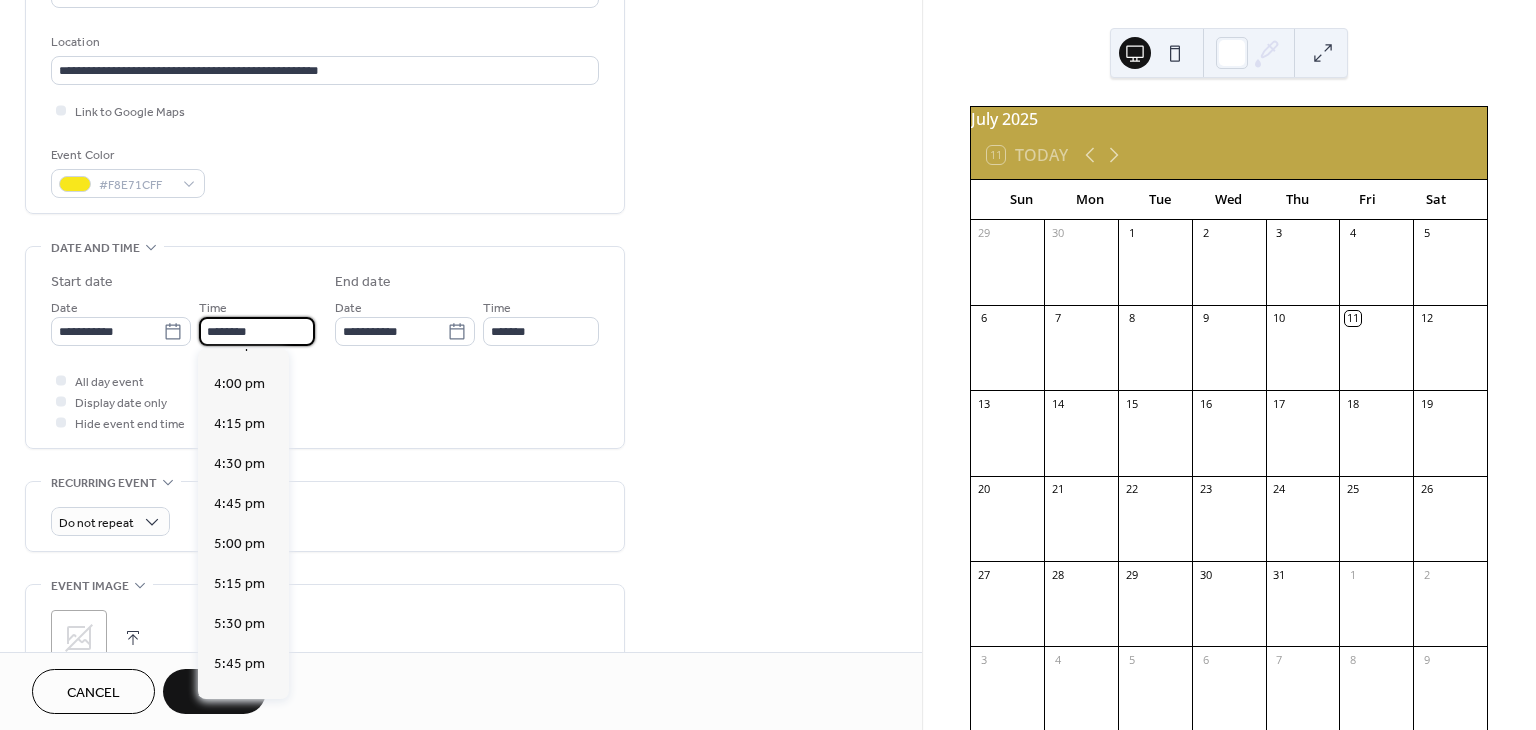 scroll, scrollTop: 2554, scrollLeft: 0, axis: vertical 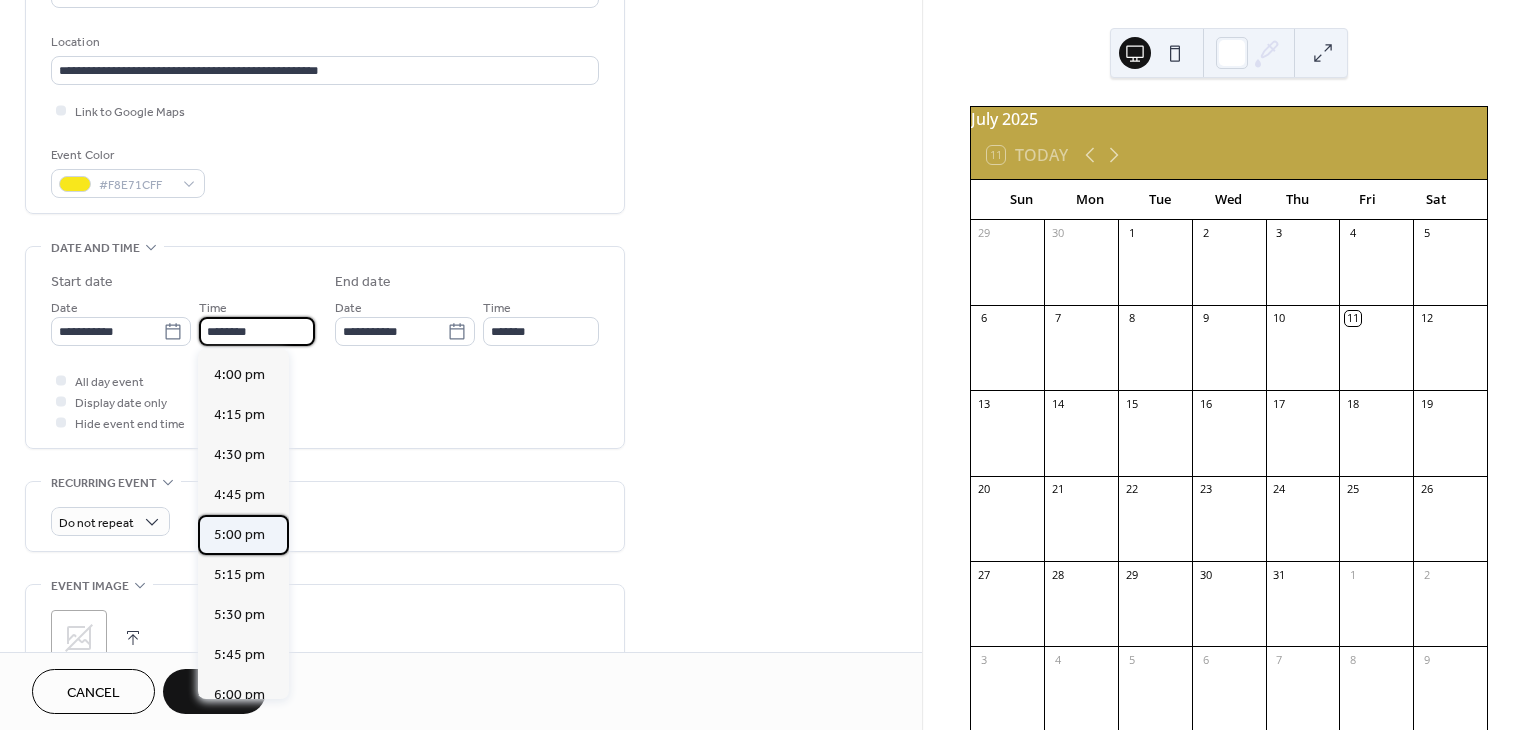 click on "5:00 pm" at bounding box center (239, 535) 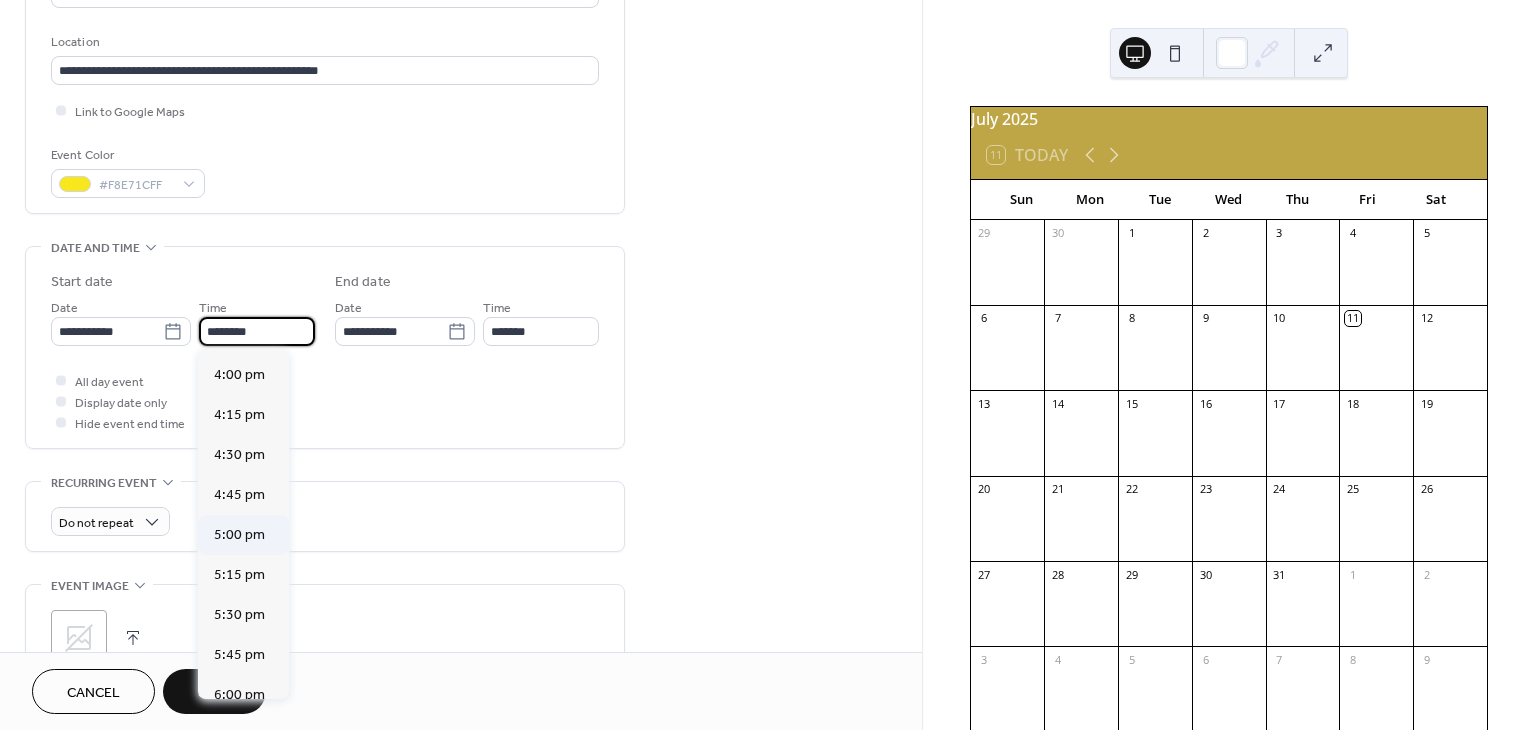 type on "*******" 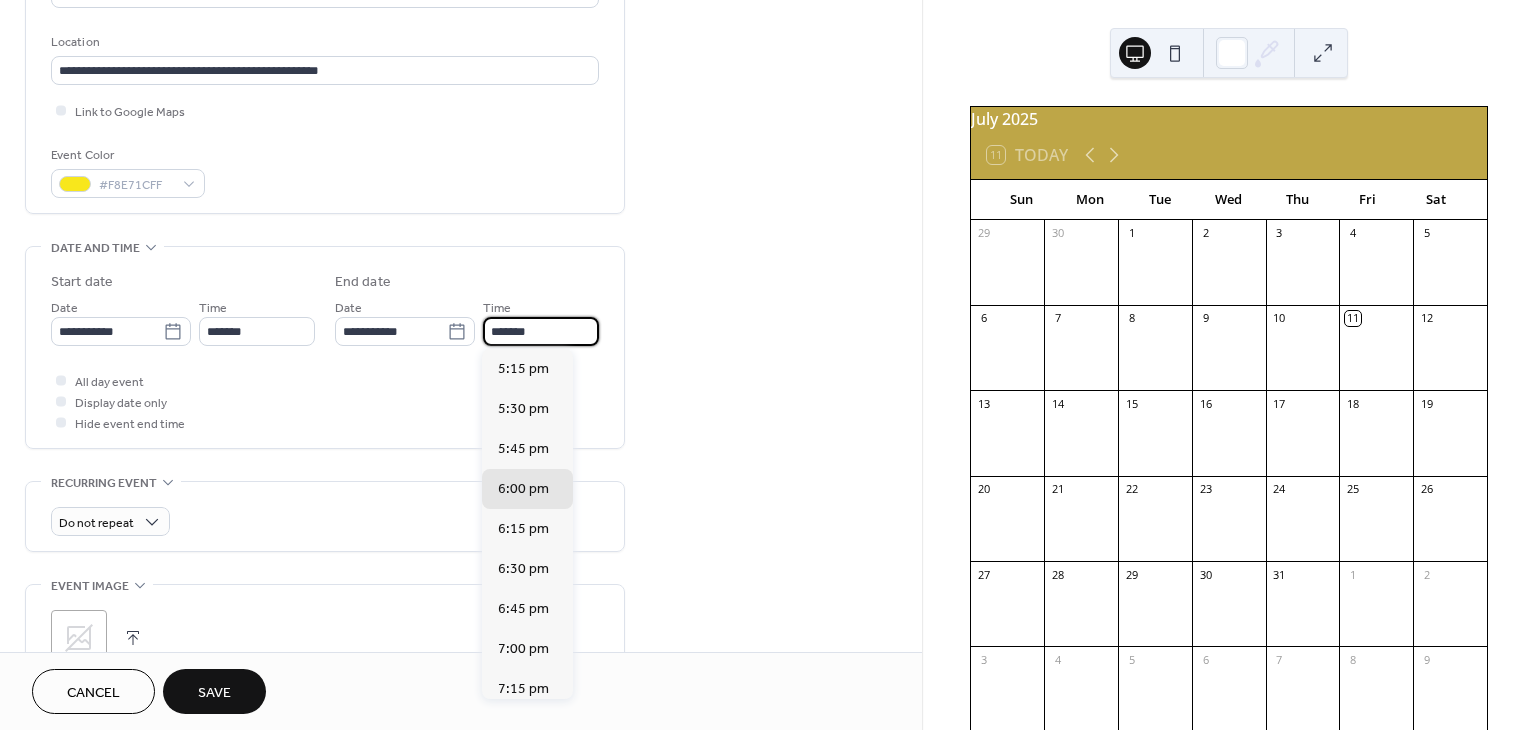 click on "*******" at bounding box center (541, 331) 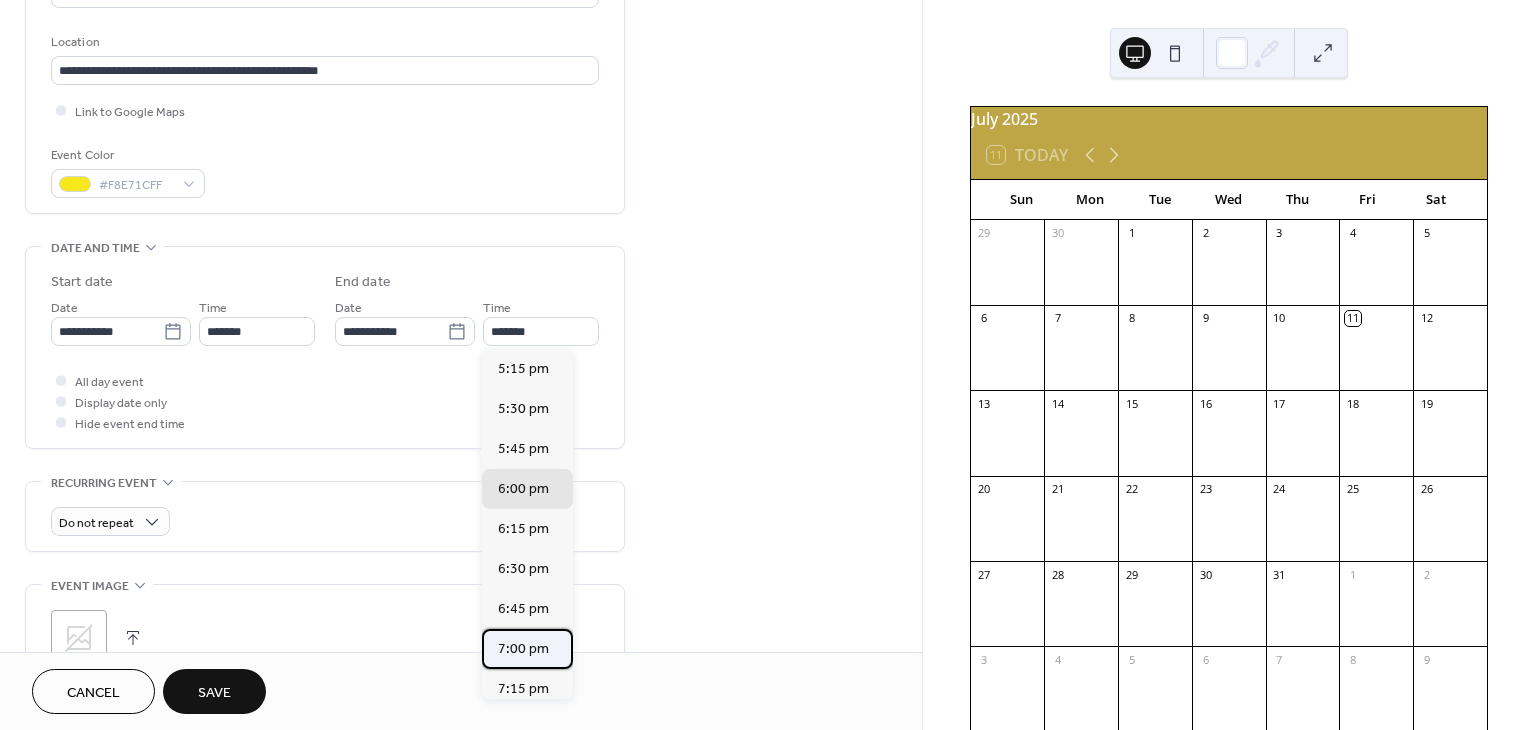 click on "7:00 pm" at bounding box center (523, 649) 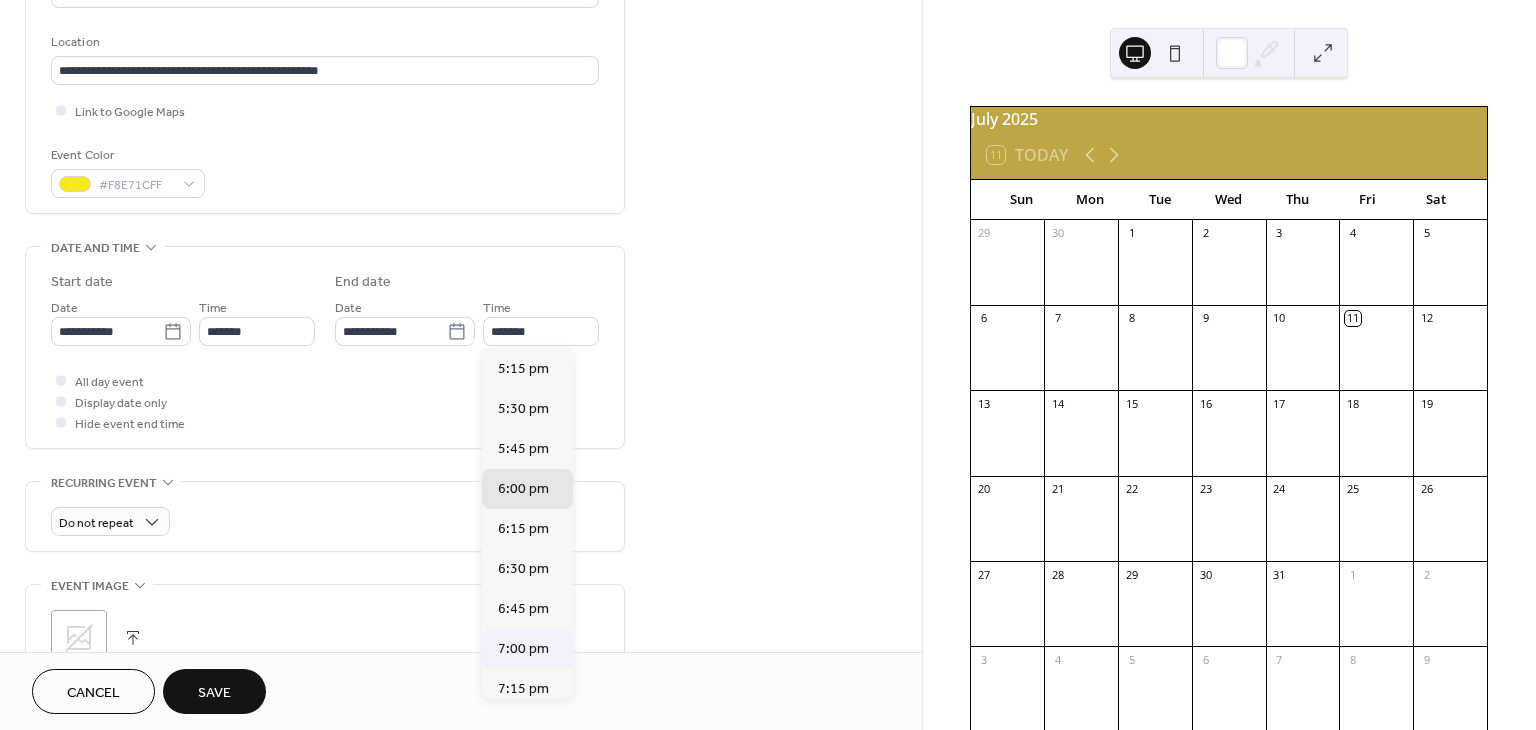 type on "*******" 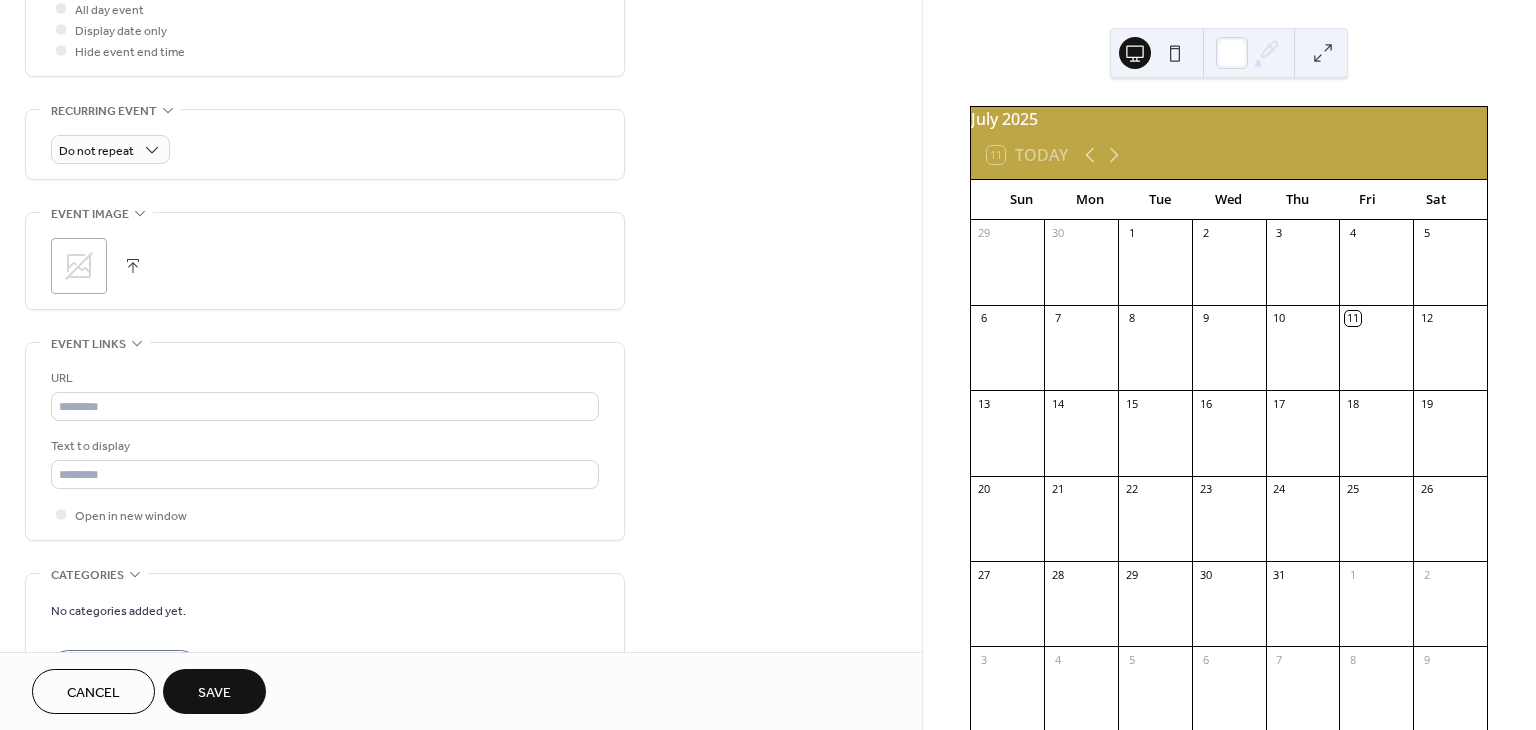 scroll, scrollTop: 777, scrollLeft: 0, axis: vertical 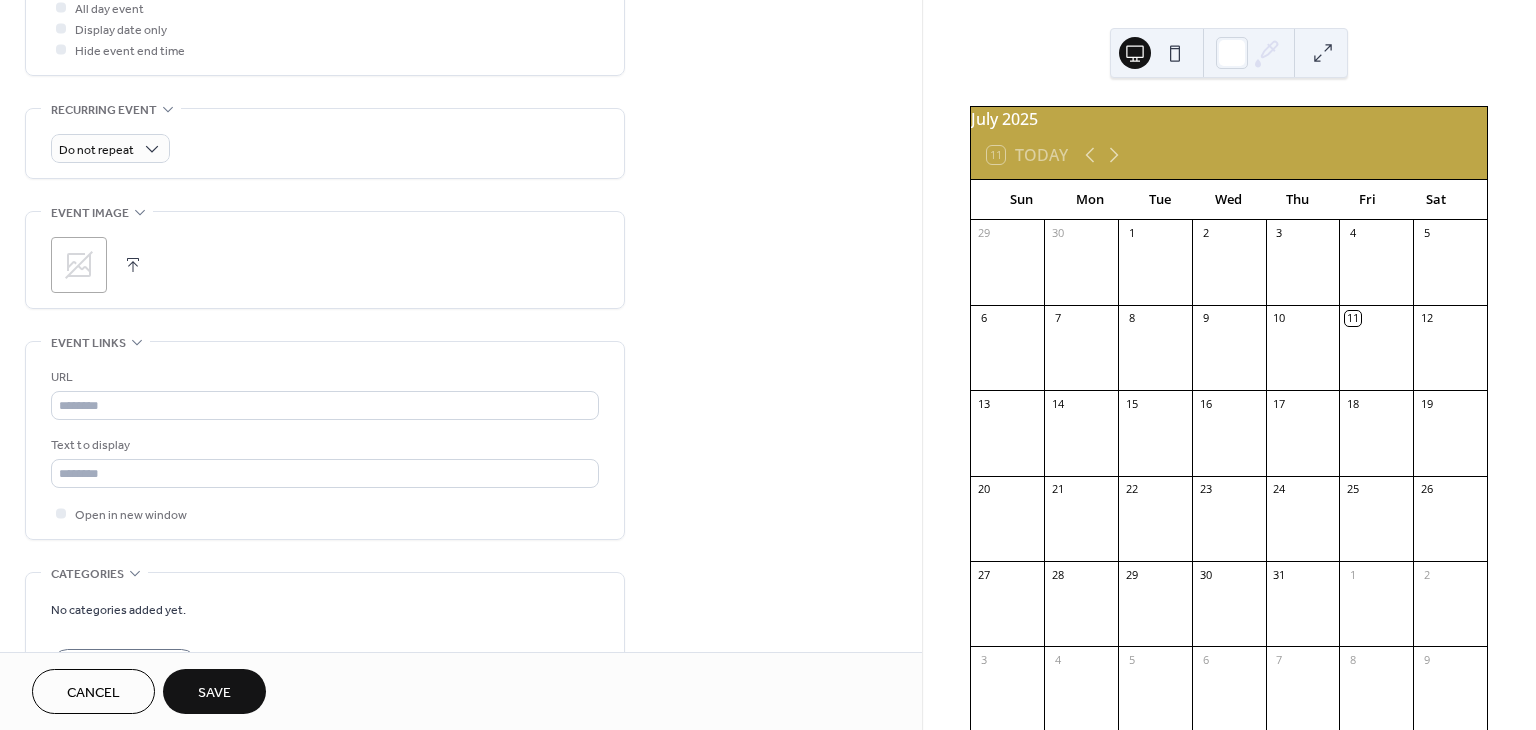 click 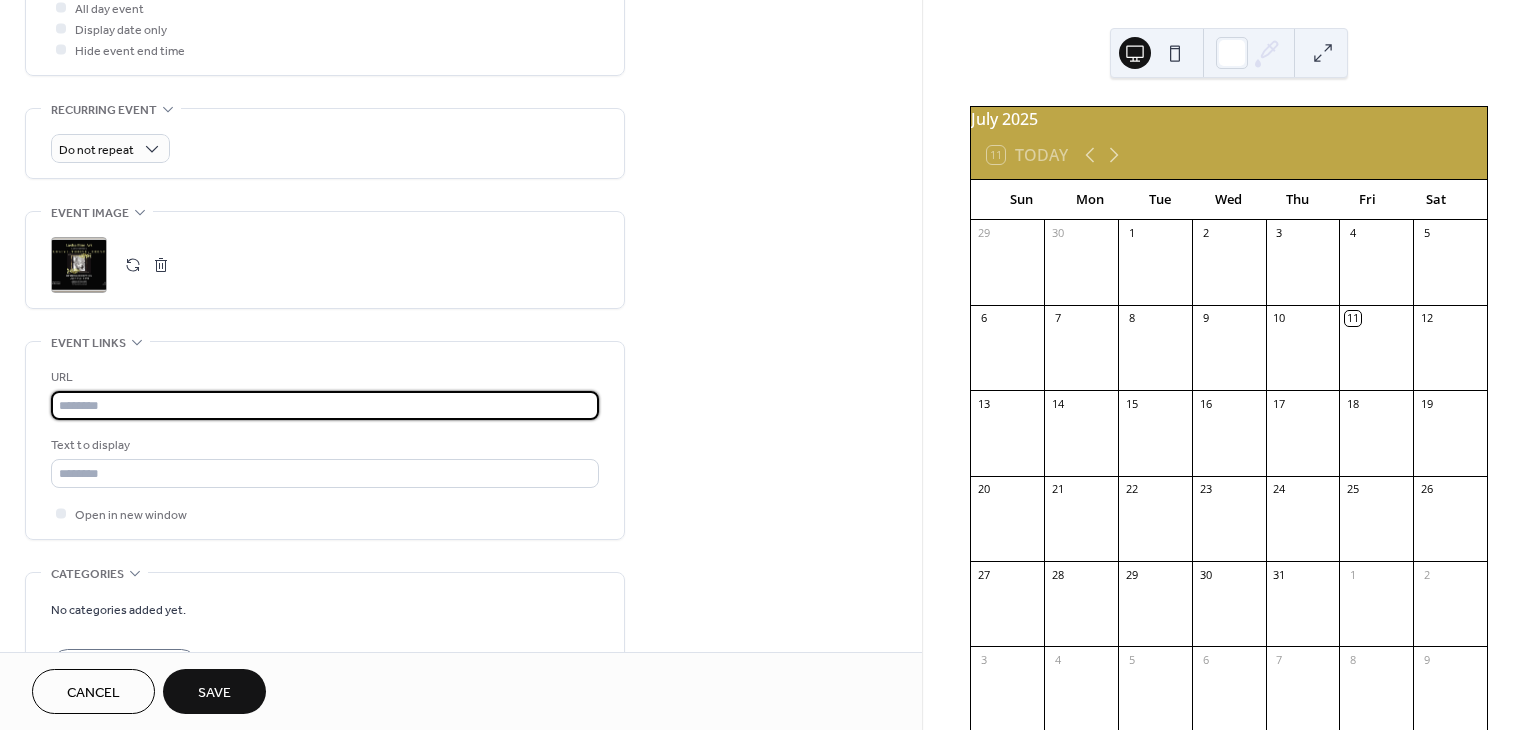 click at bounding box center [325, 405] 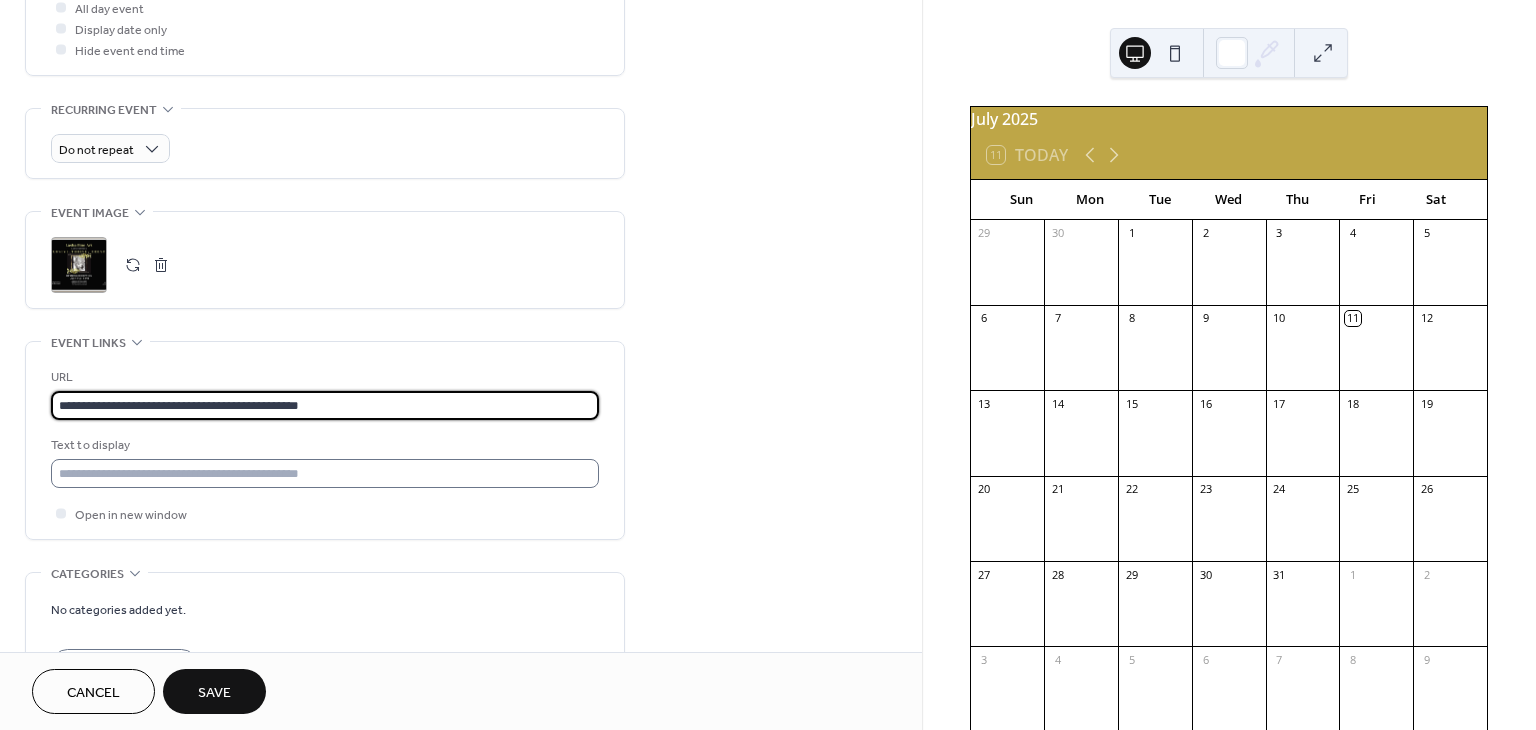 type on "**********" 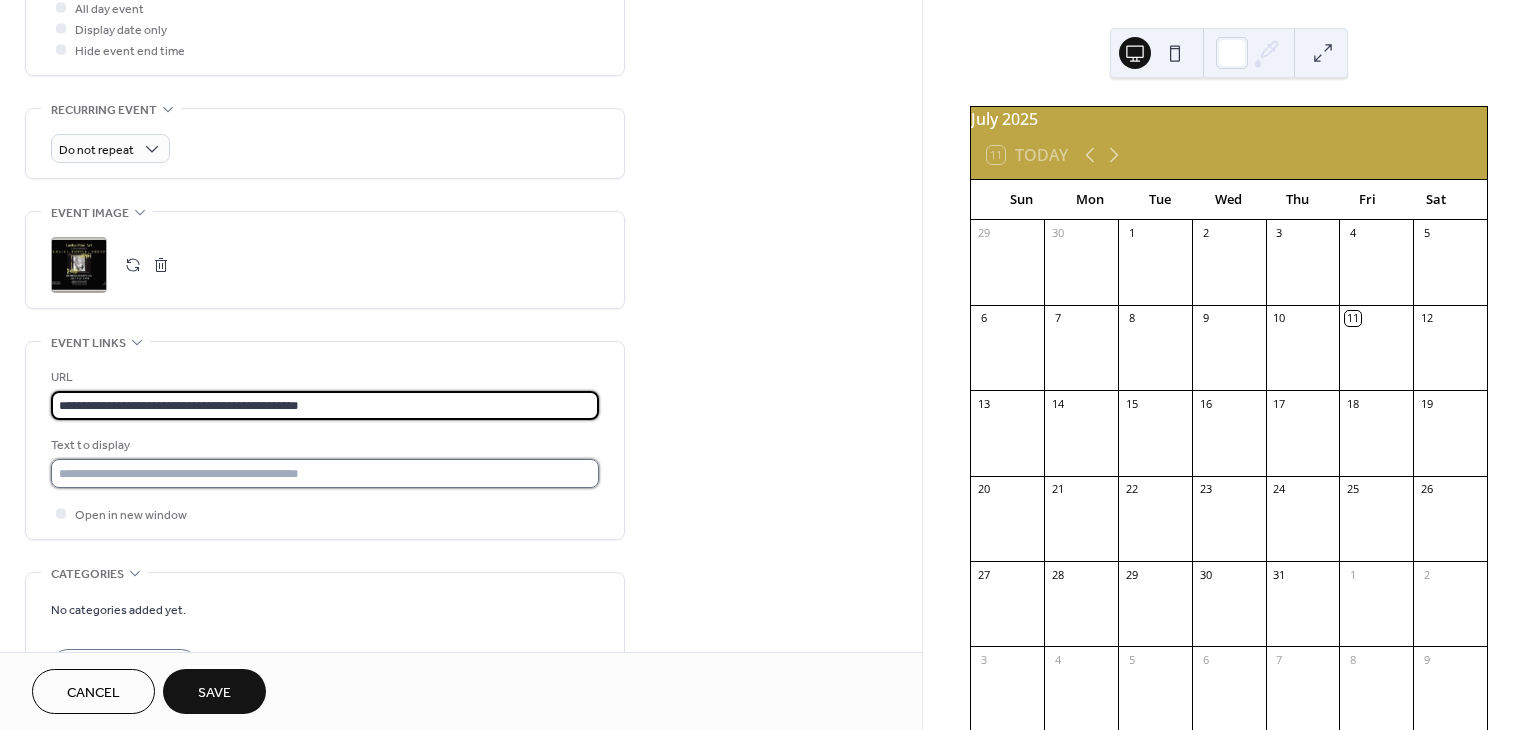 click at bounding box center [325, 473] 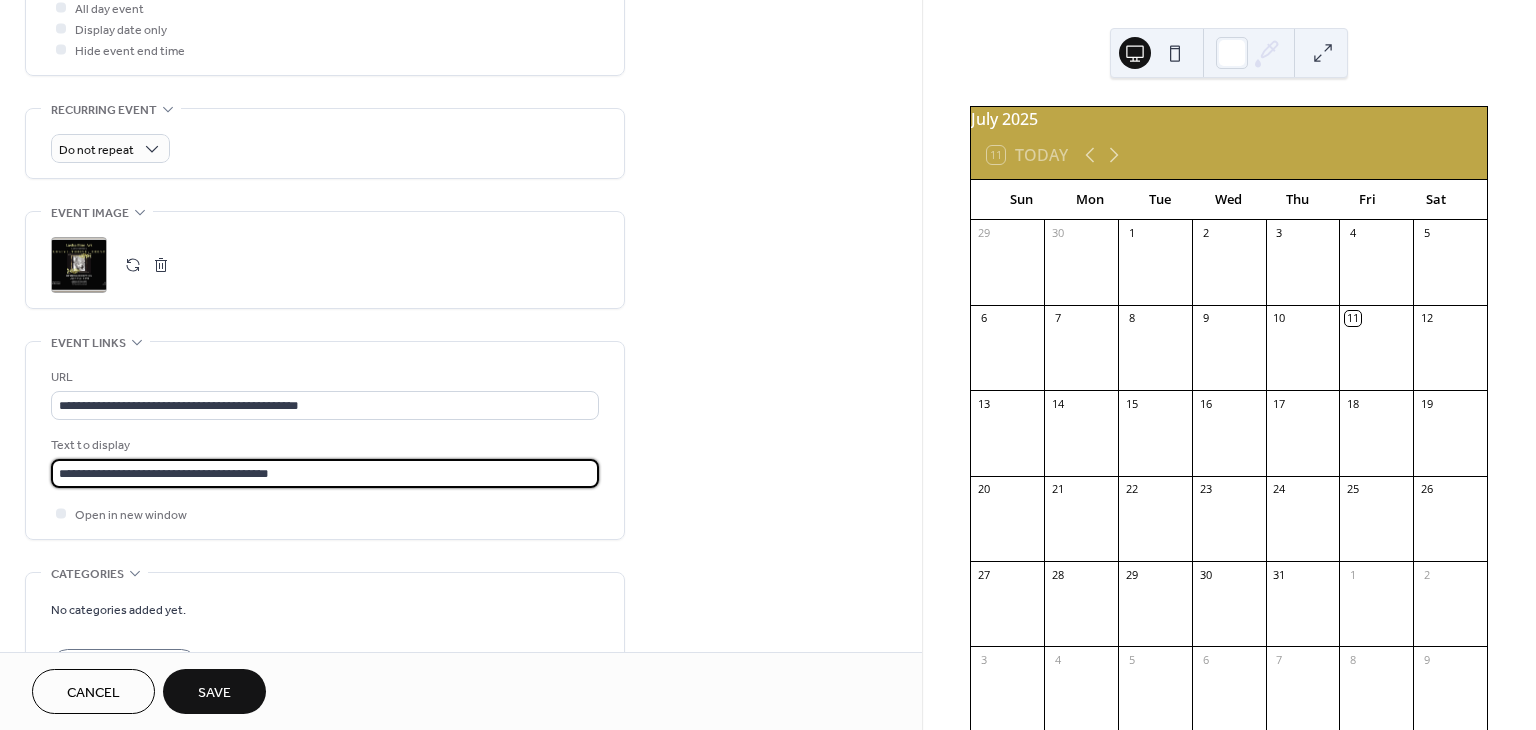scroll, scrollTop: 0, scrollLeft: 0, axis: both 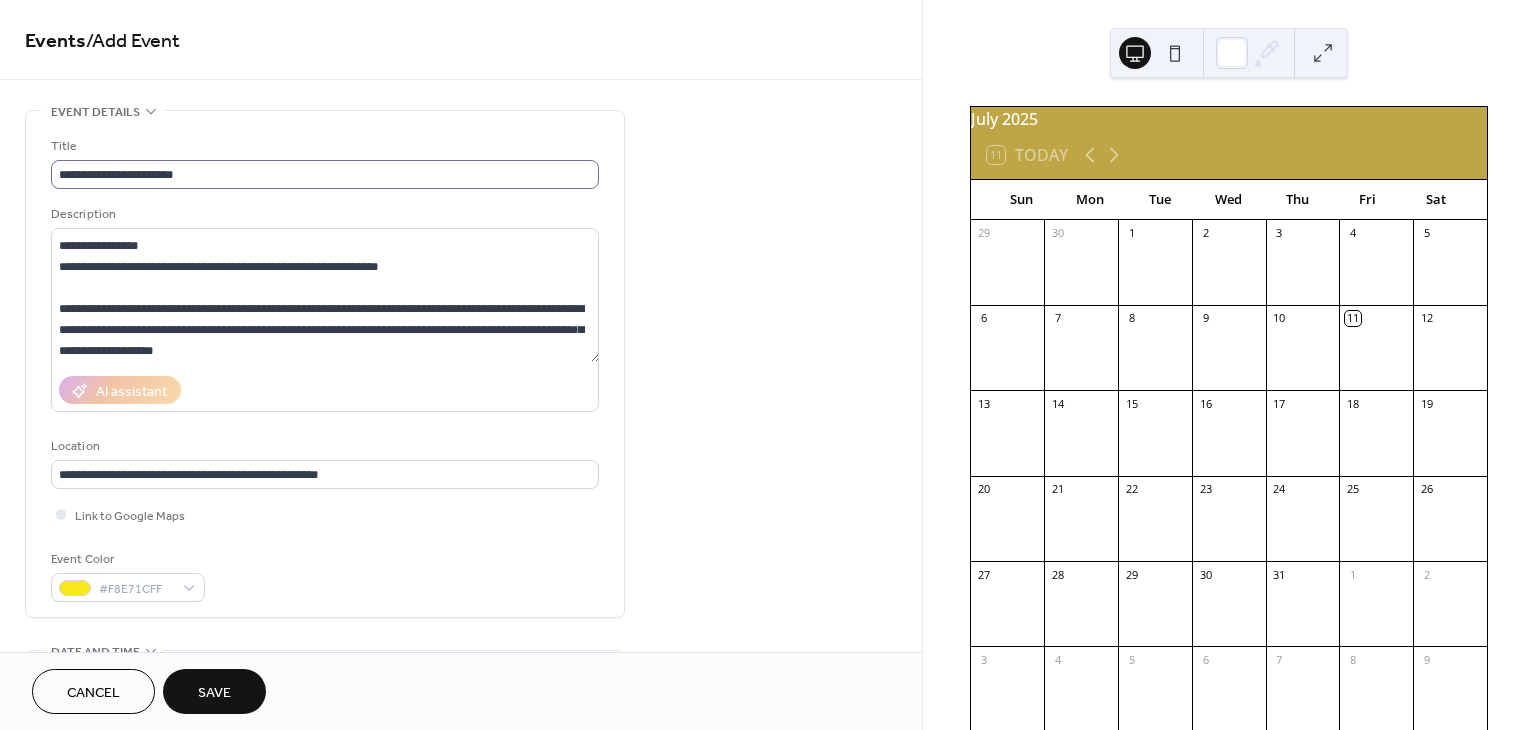 type on "**********" 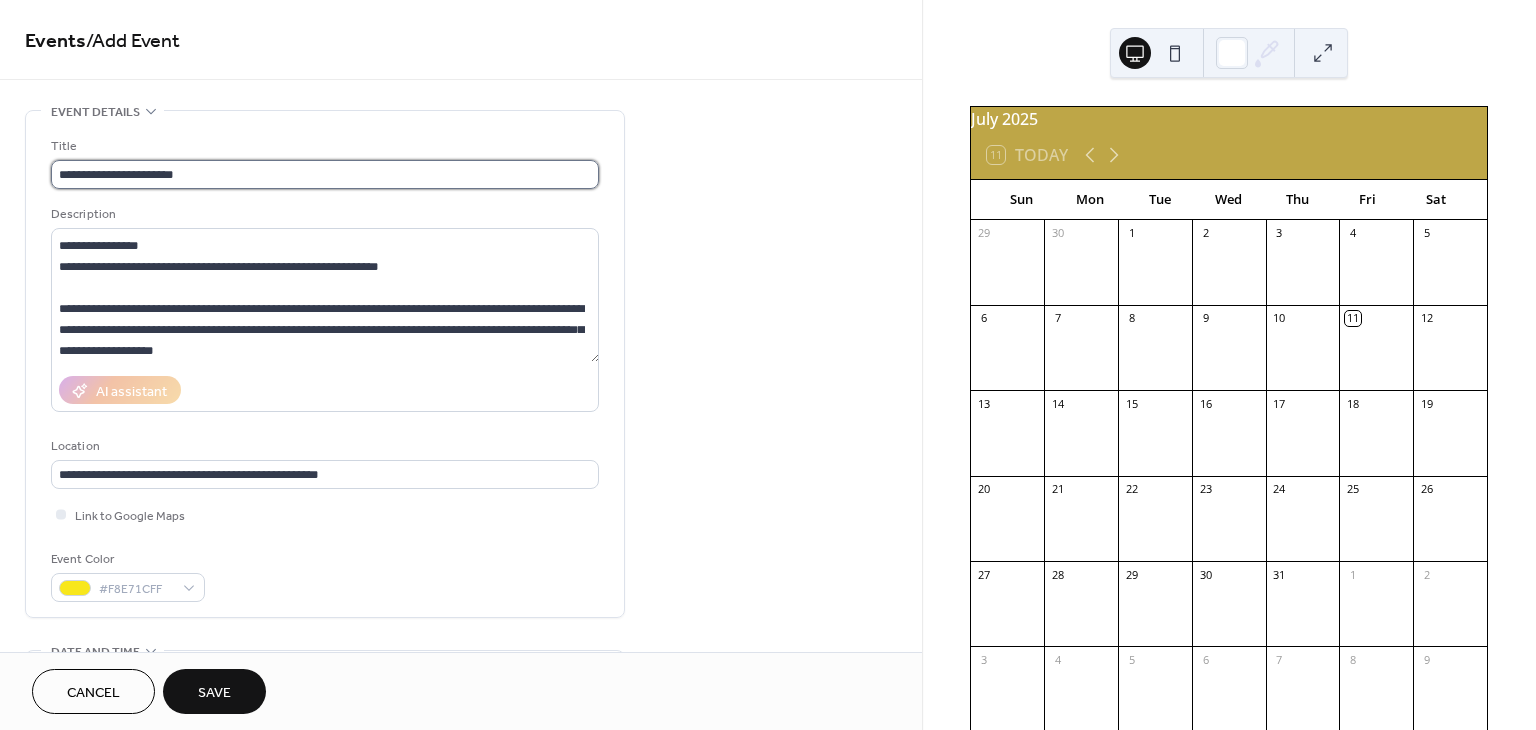 scroll, scrollTop: 0, scrollLeft: 0, axis: both 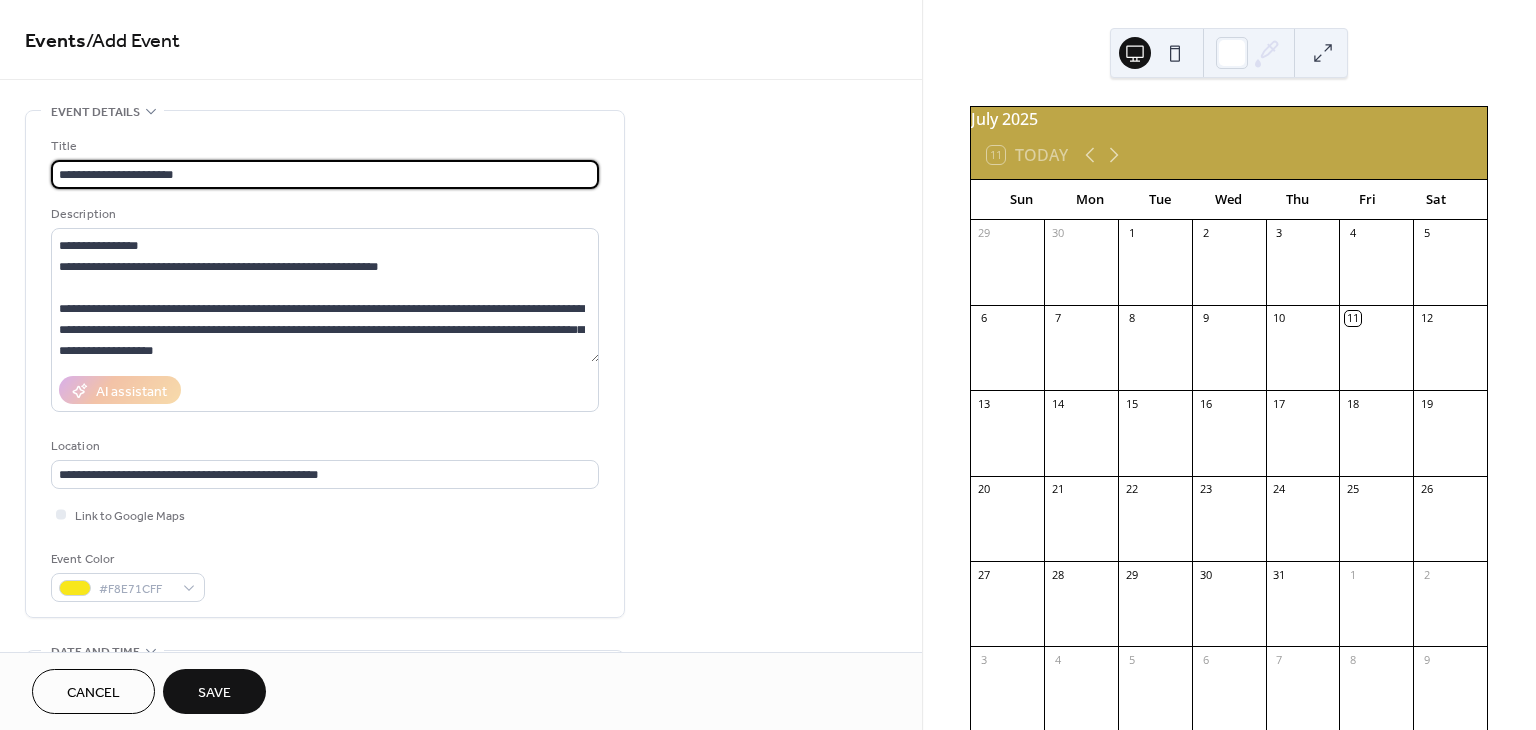 click on "**********" at bounding box center [325, 174] 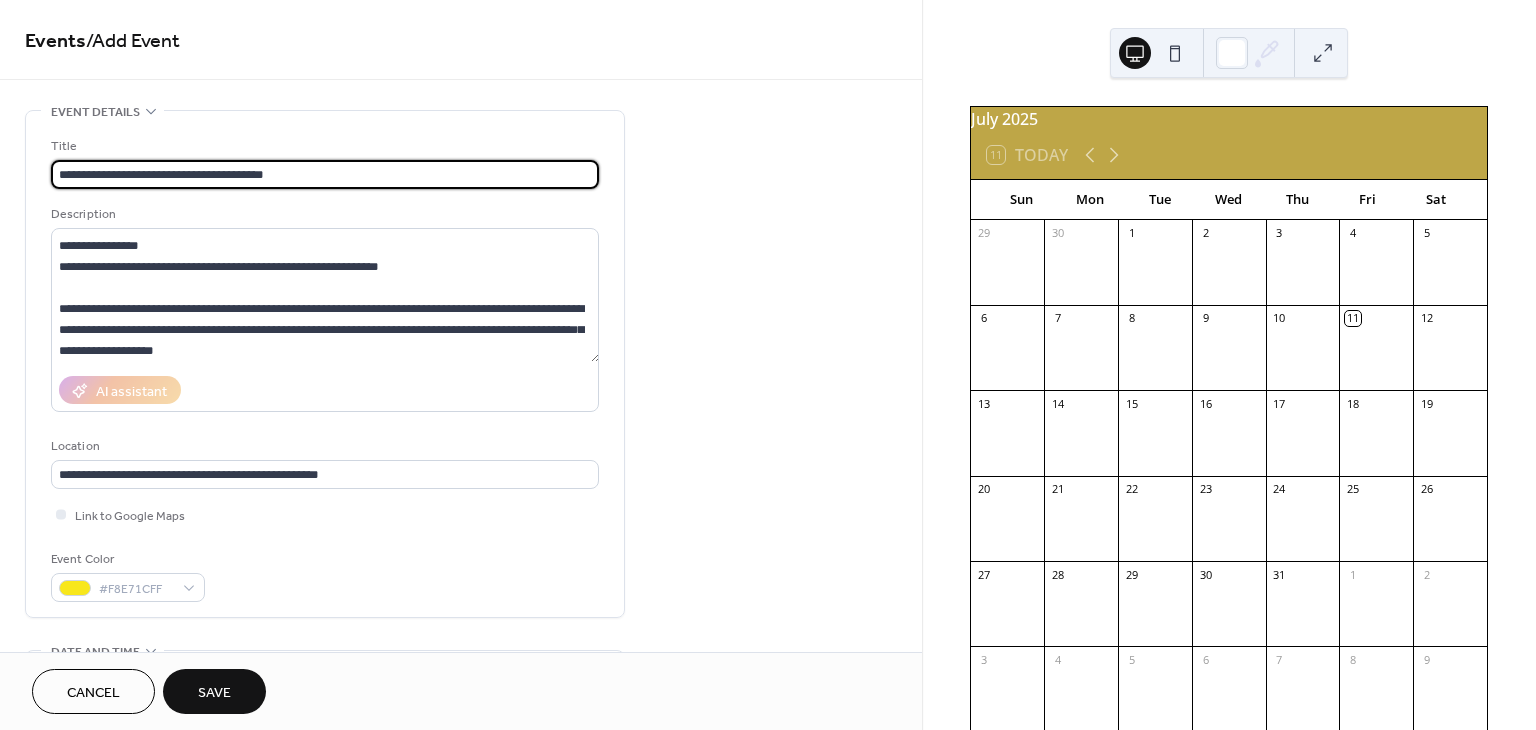 type on "**********" 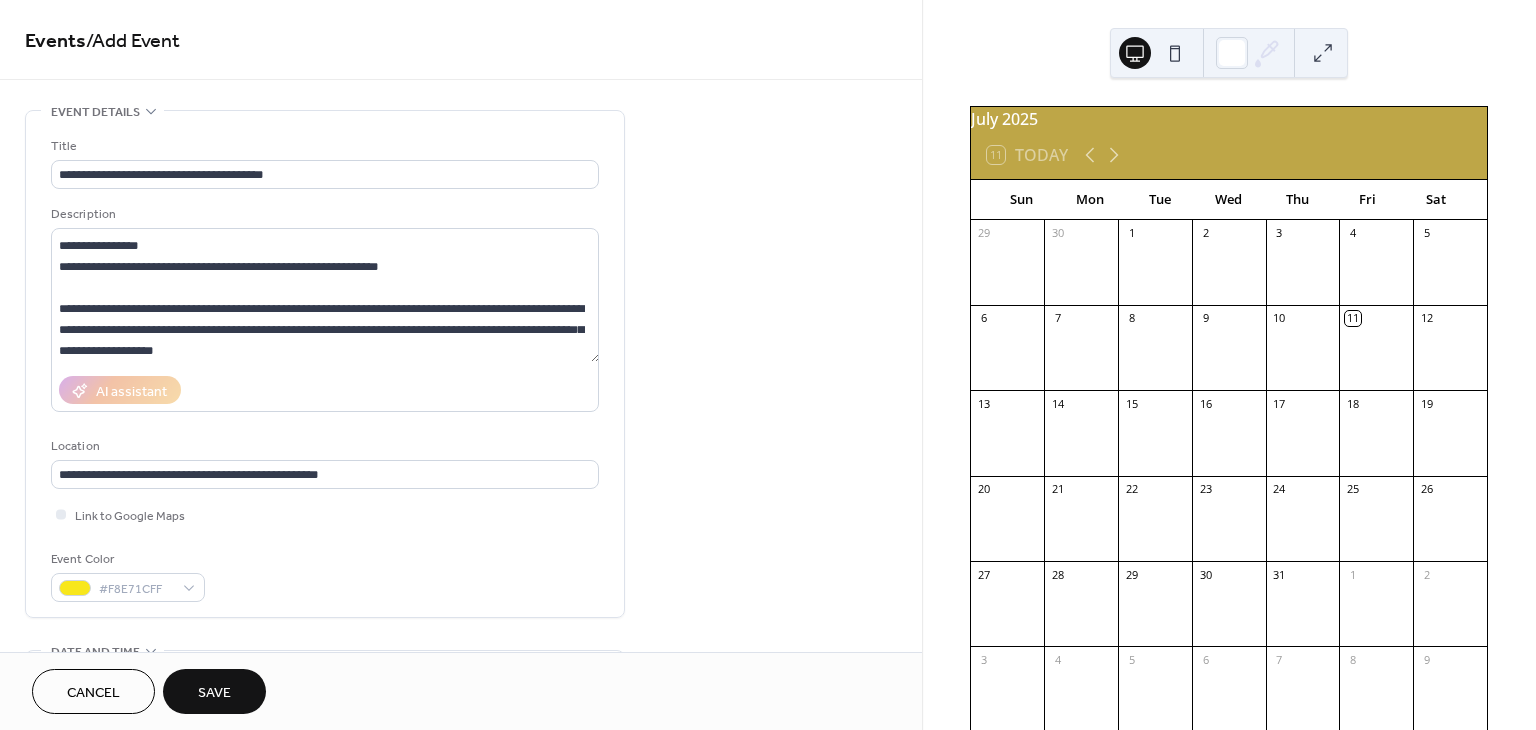 click on "Save" at bounding box center [214, 693] 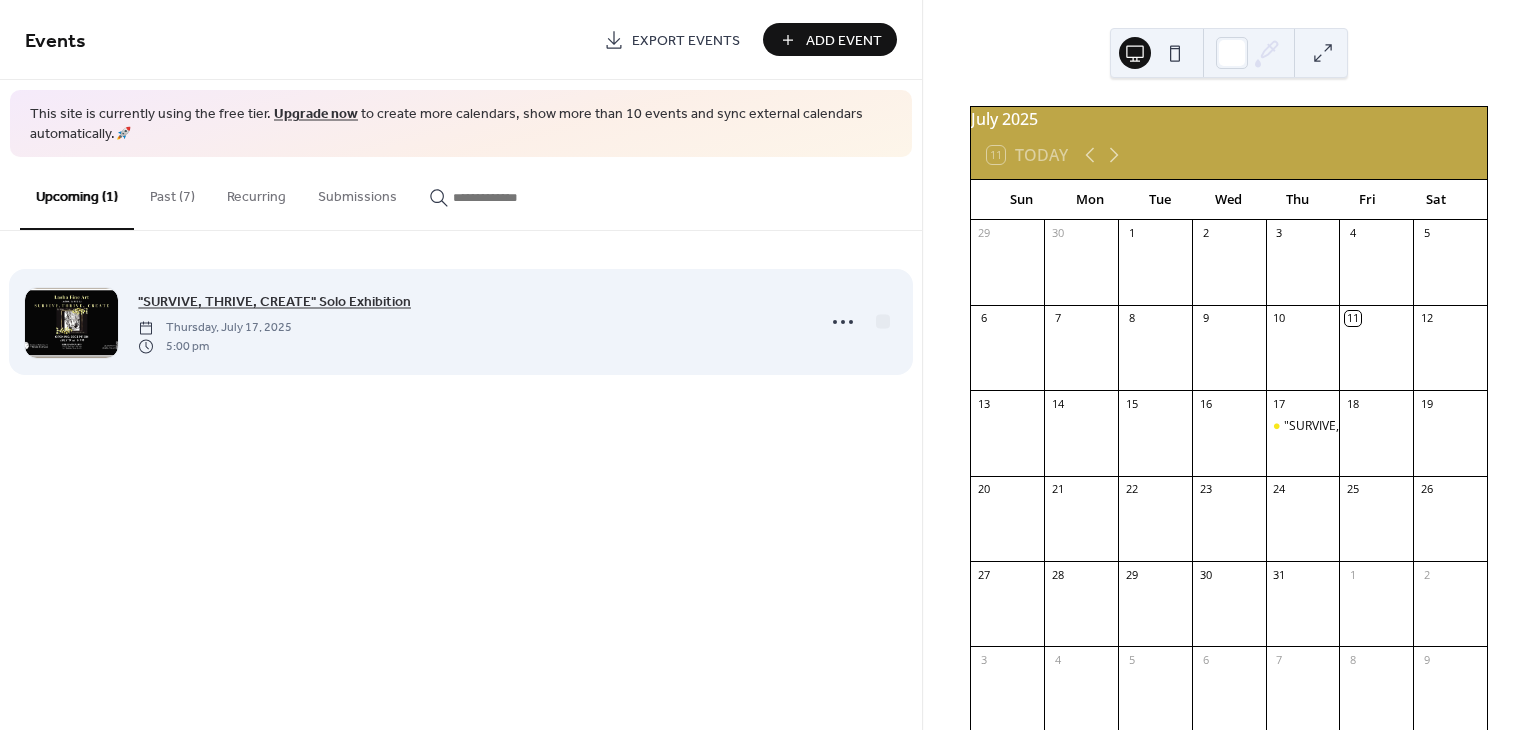click on ""SURVIVE, THRIVE, CREATE" Solo Exhibition" at bounding box center (274, 302) 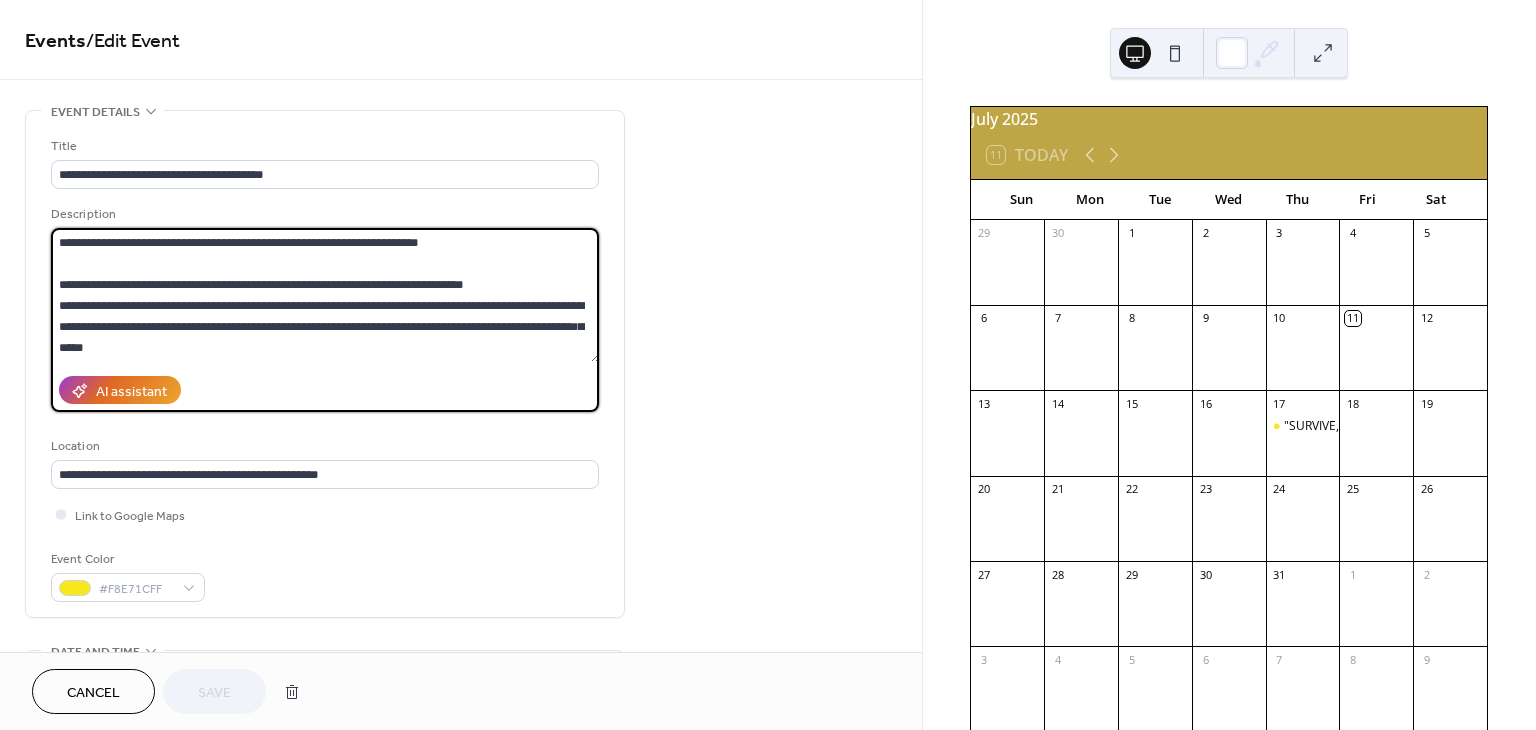 click on "**********" at bounding box center [325, 295] 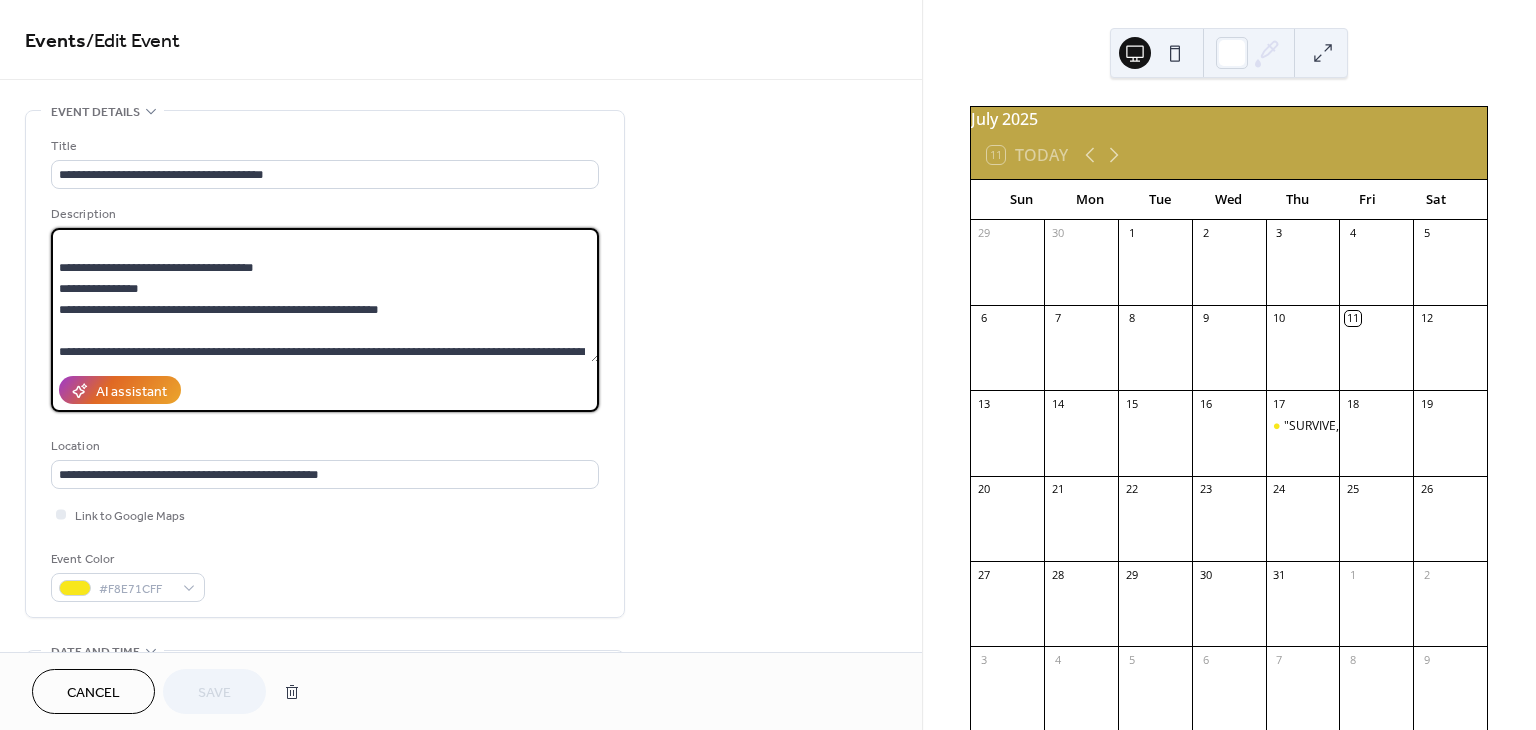 scroll, scrollTop: 168, scrollLeft: 0, axis: vertical 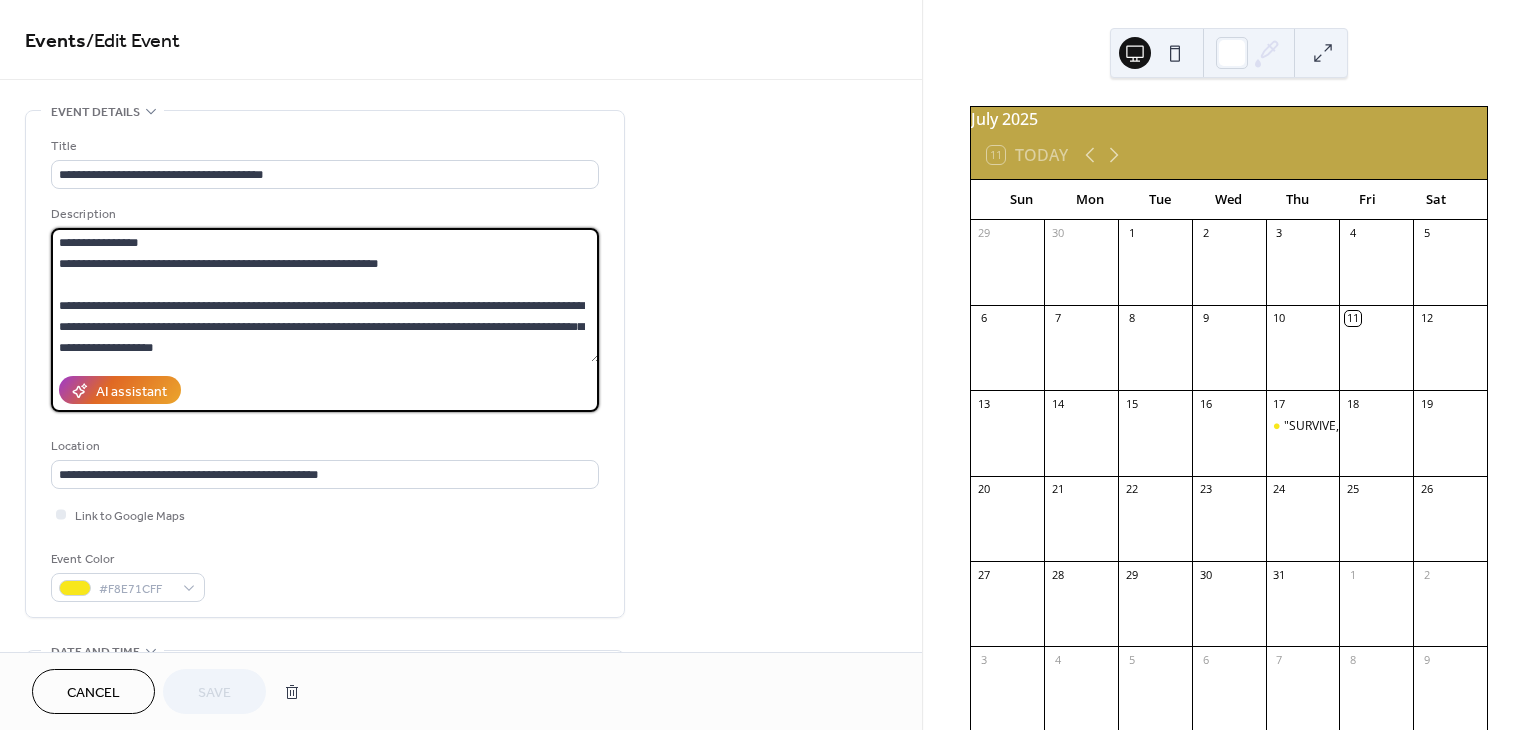 drag, startPoint x: 57, startPoint y: 239, endPoint x: 314, endPoint y: 345, distance: 278.0018 